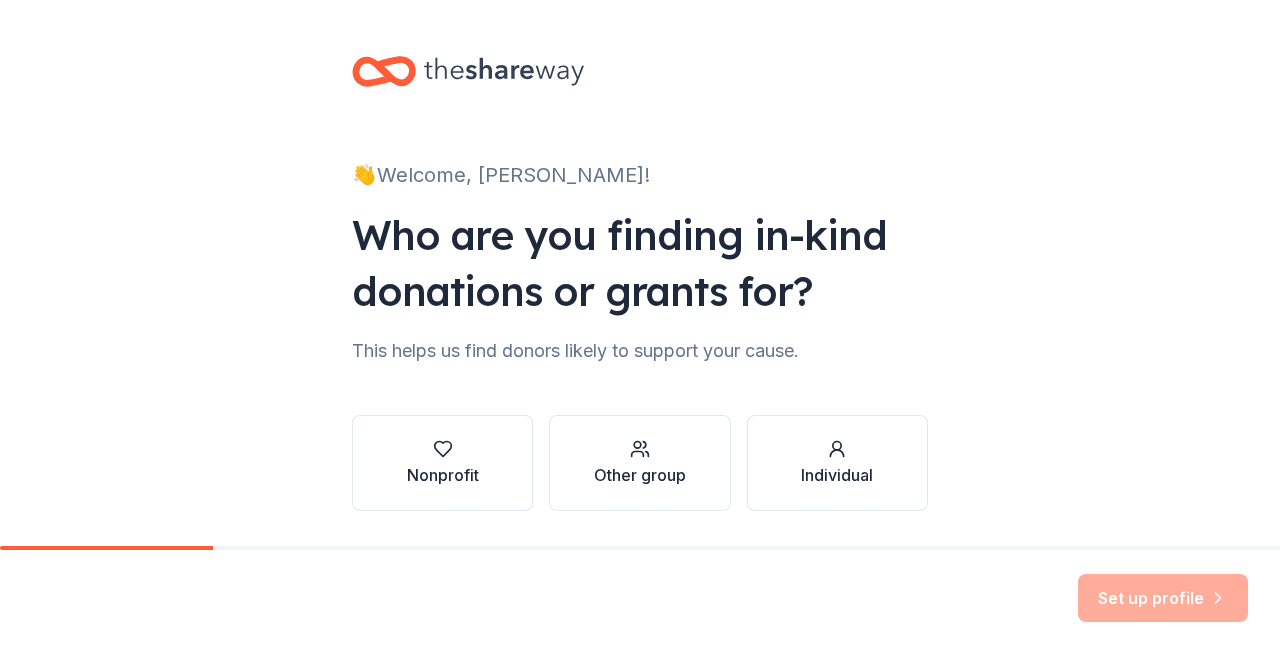 scroll, scrollTop: 0, scrollLeft: 0, axis: both 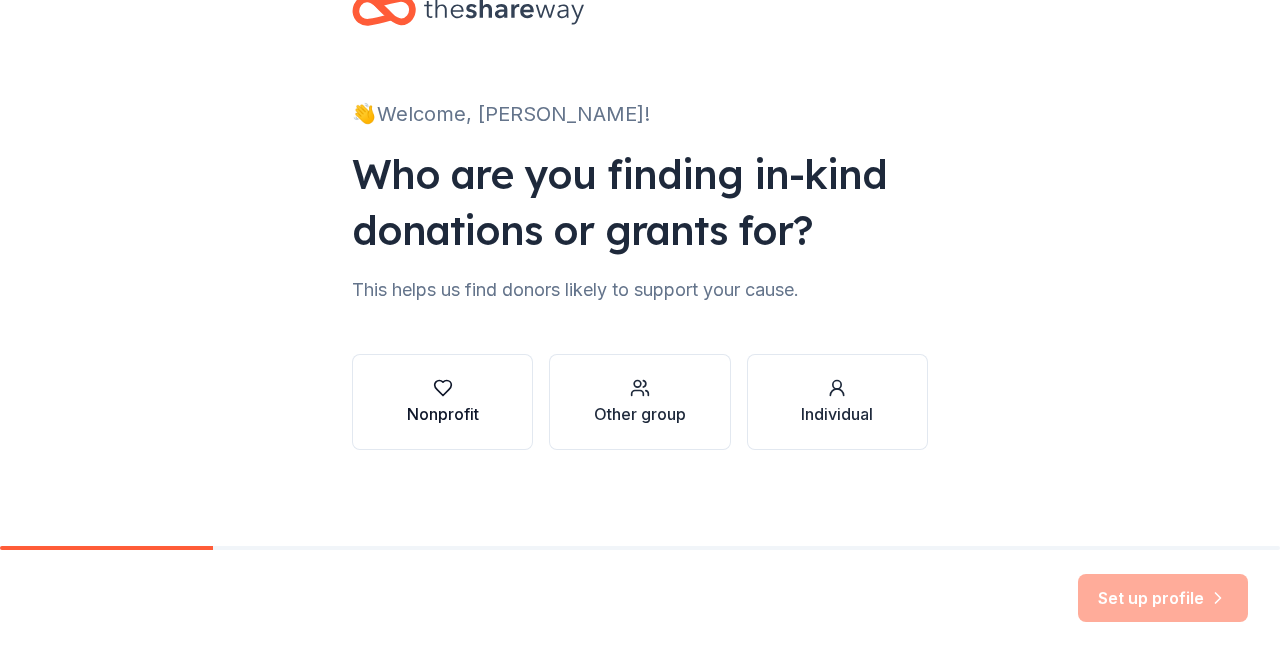 click 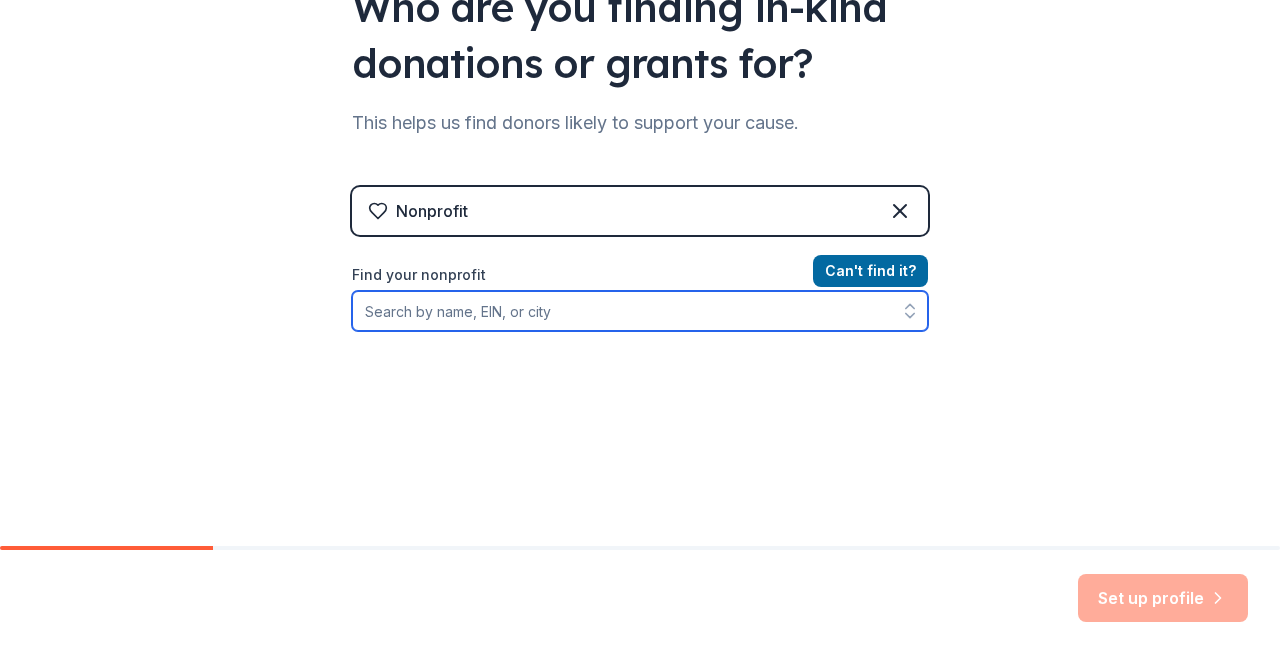 click on "Find your nonprofit" at bounding box center [640, 311] 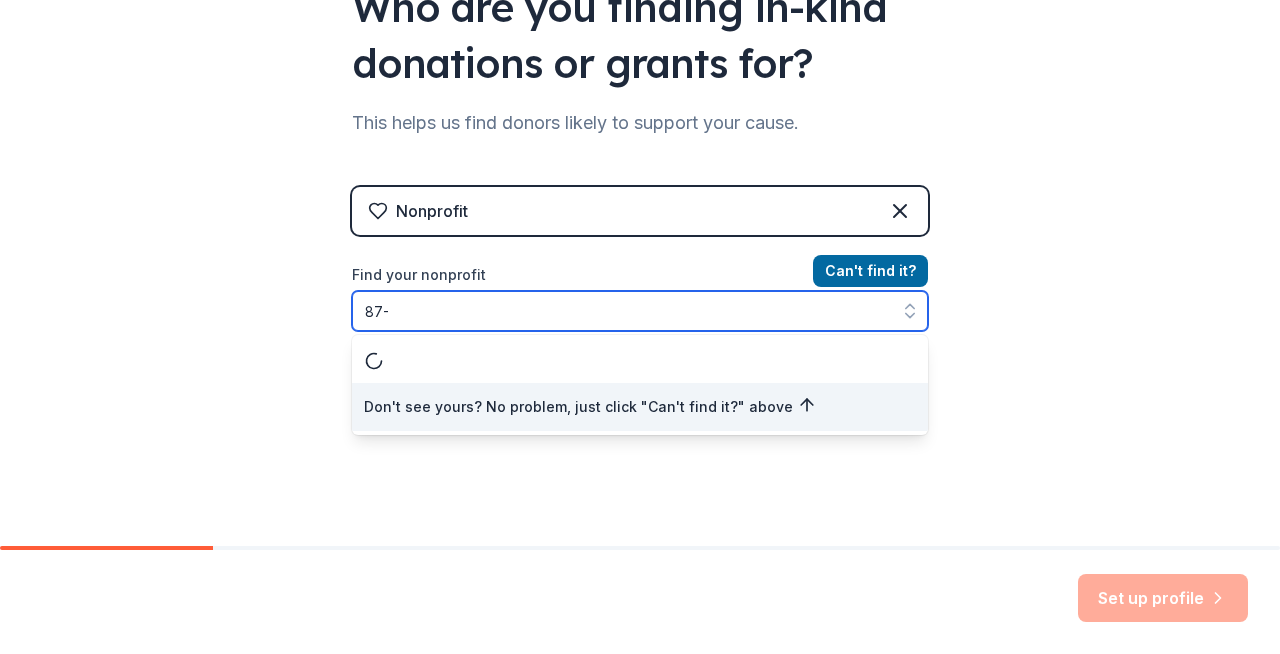 scroll, scrollTop: 288, scrollLeft: 0, axis: vertical 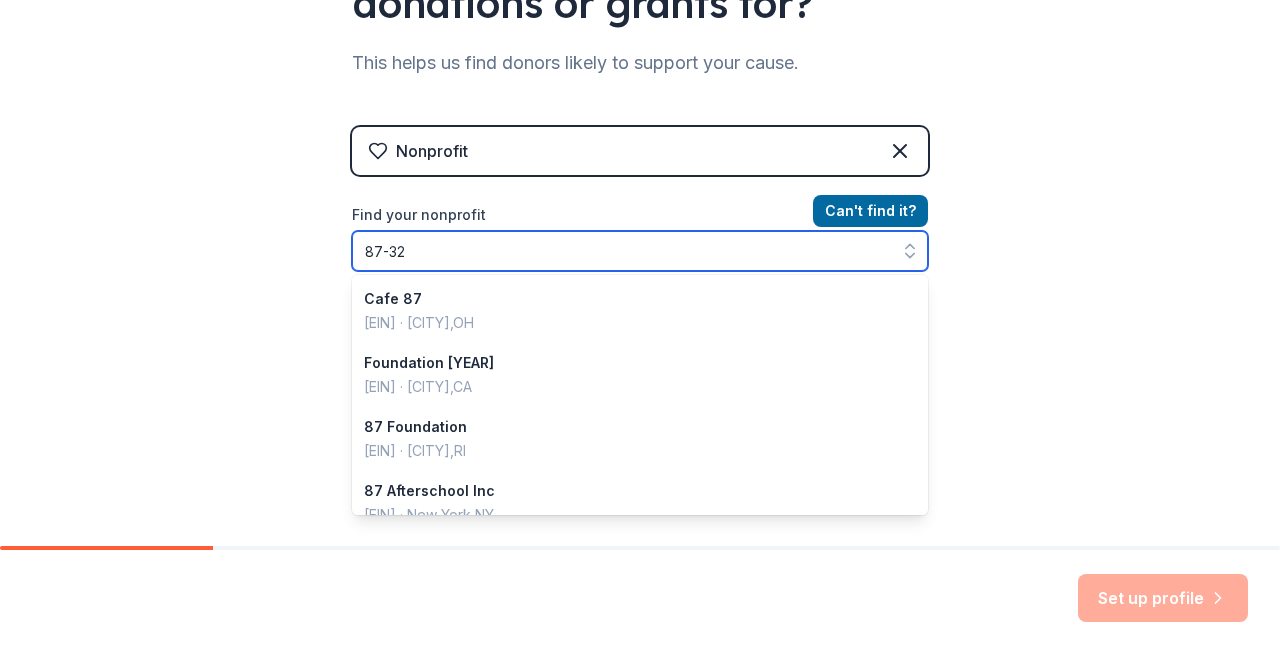 type on "[EIN]" 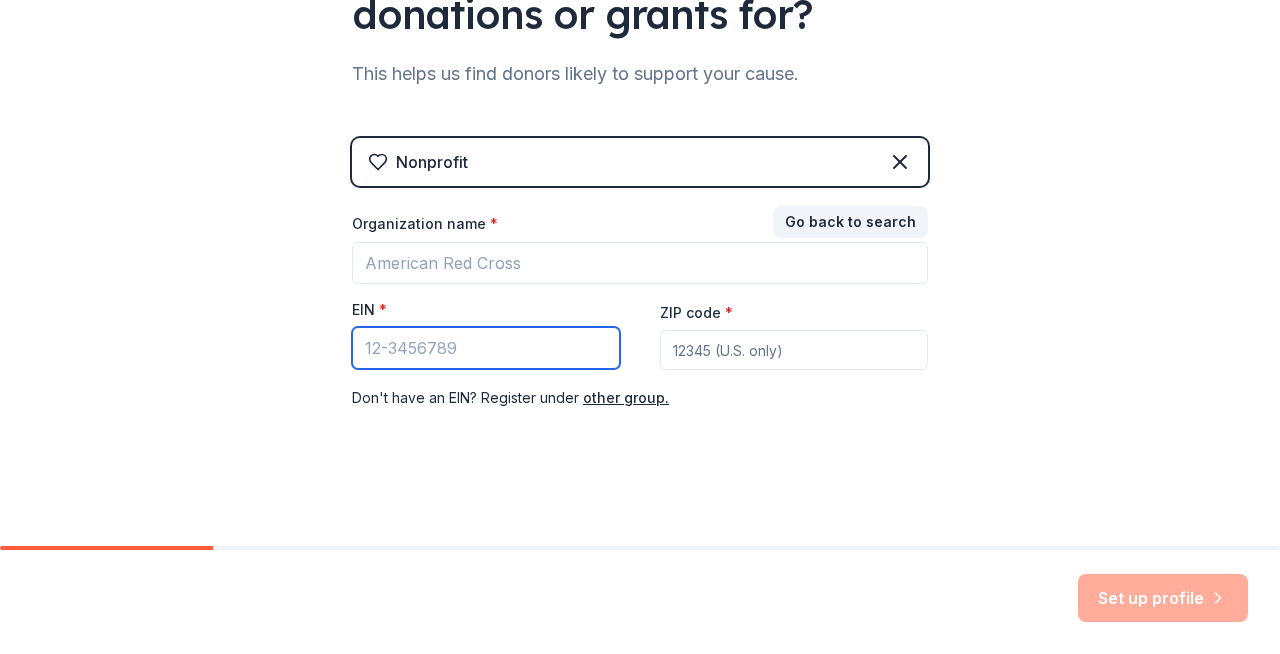 click on "EIN *" at bounding box center [486, 348] 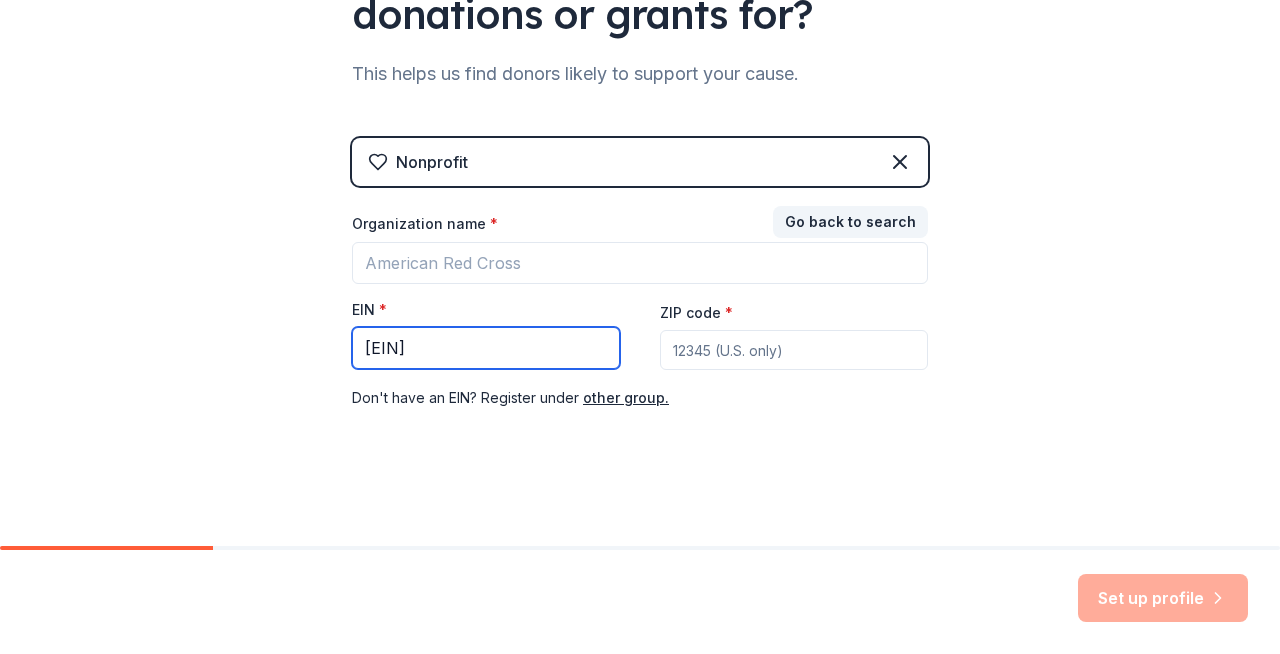 type on "[EIN]" 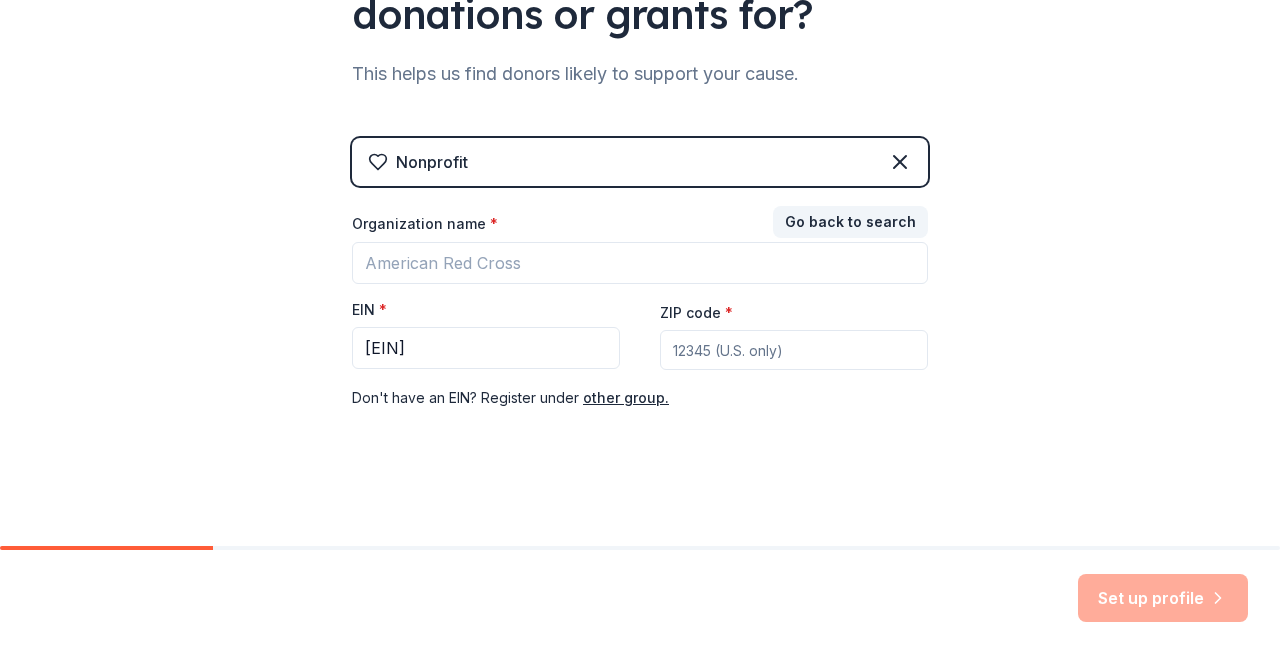click on "ZIP code *" at bounding box center (794, 350) 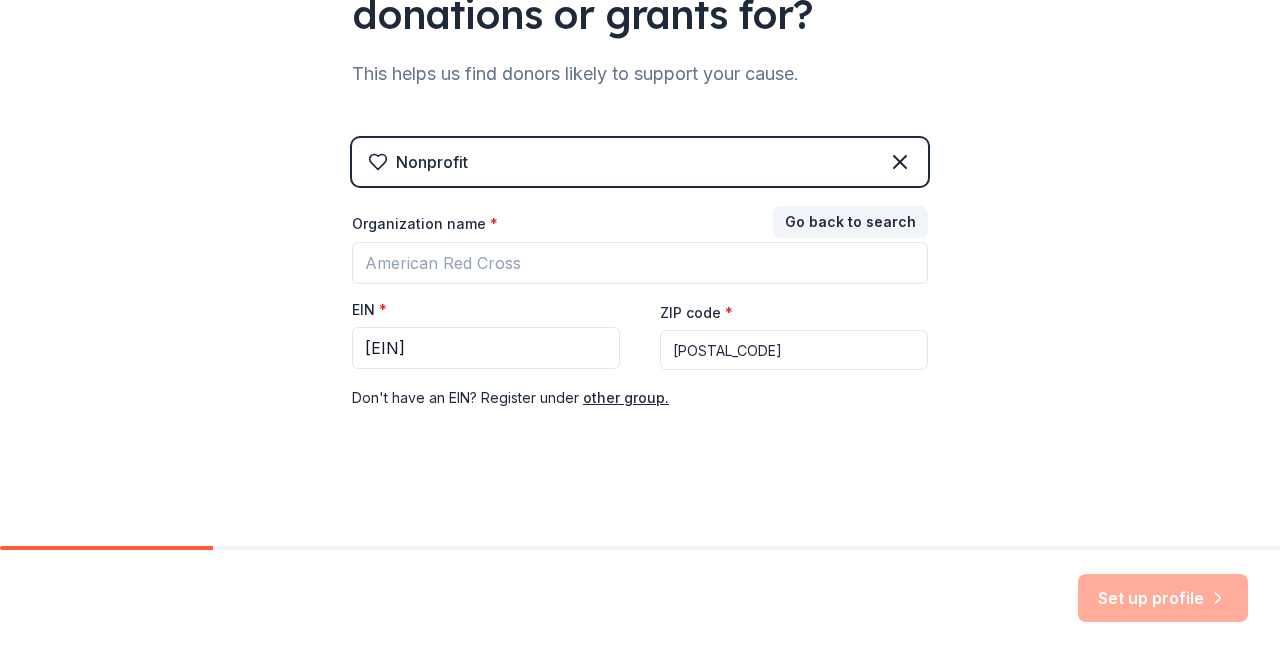 scroll, scrollTop: 497, scrollLeft: 0, axis: vertical 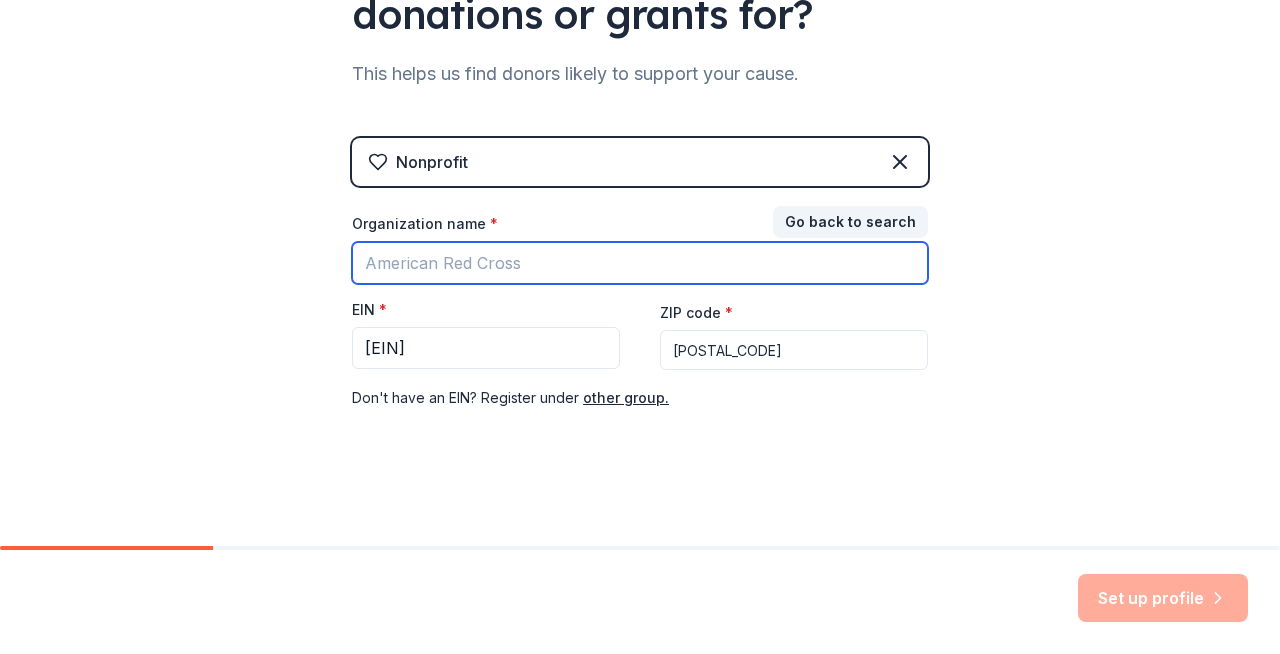 click on "Organization name *" at bounding box center [640, 263] 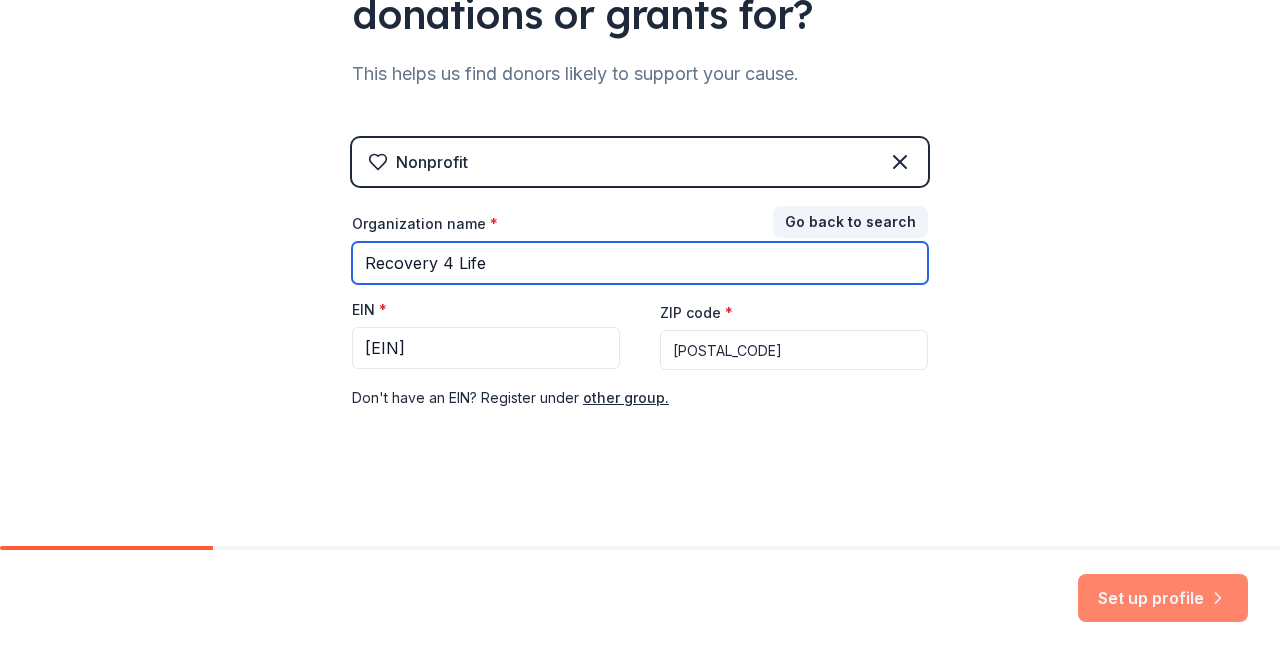 type on "Recovery 4 Life" 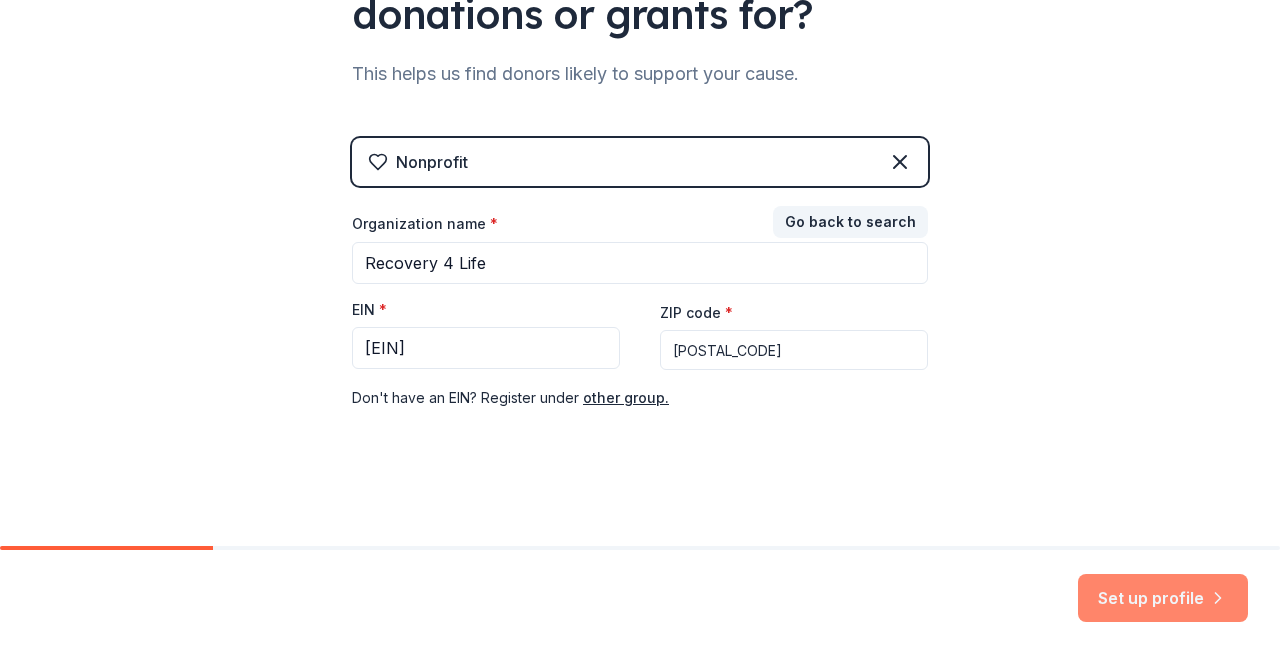 click on "Set up profile" at bounding box center (1163, 598) 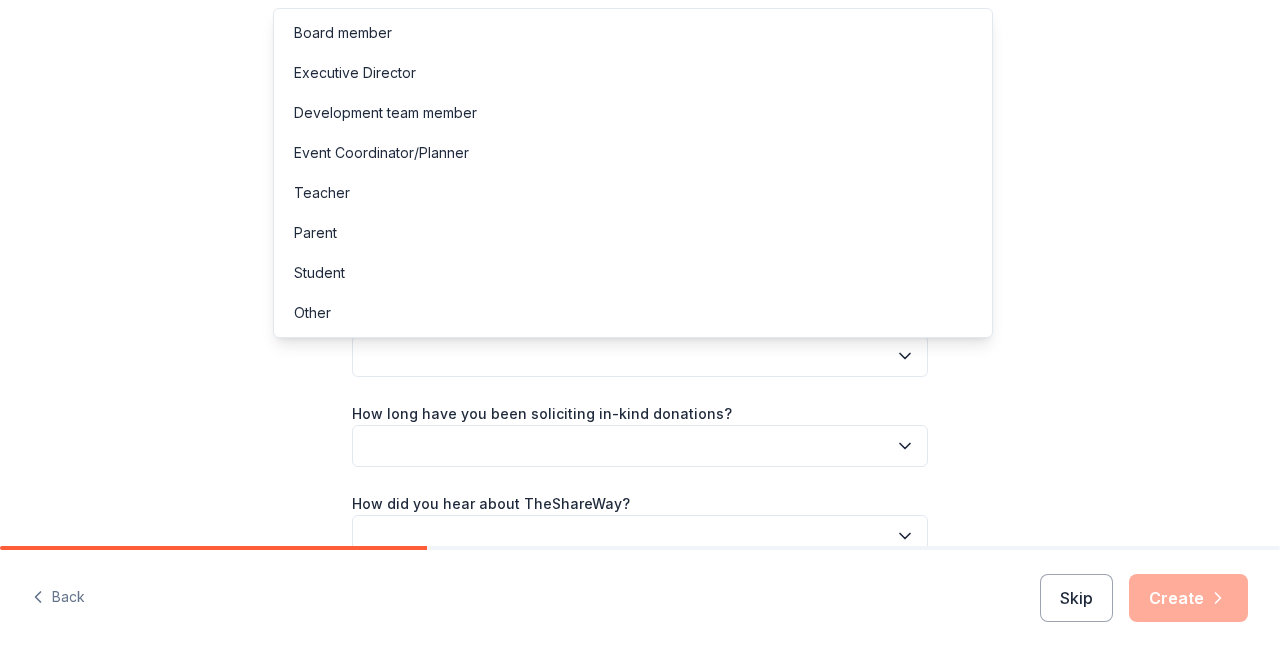click at bounding box center (640, 356) 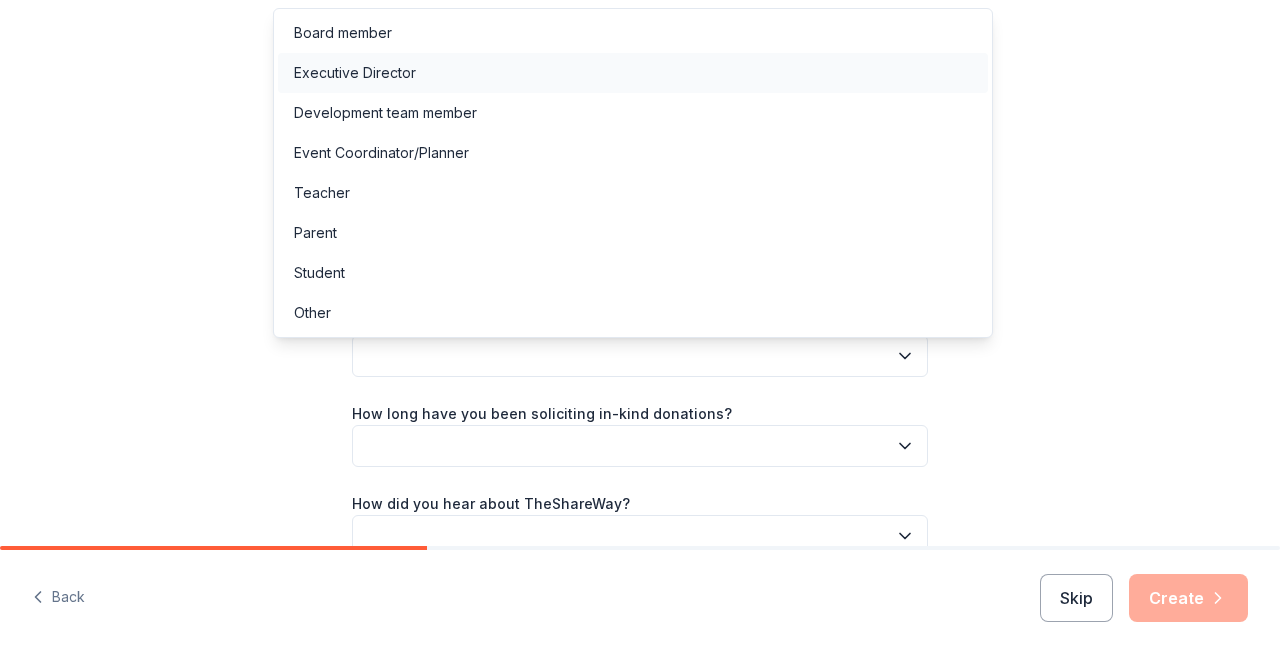 click on "Executive Director" at bounding box center [355, 73] 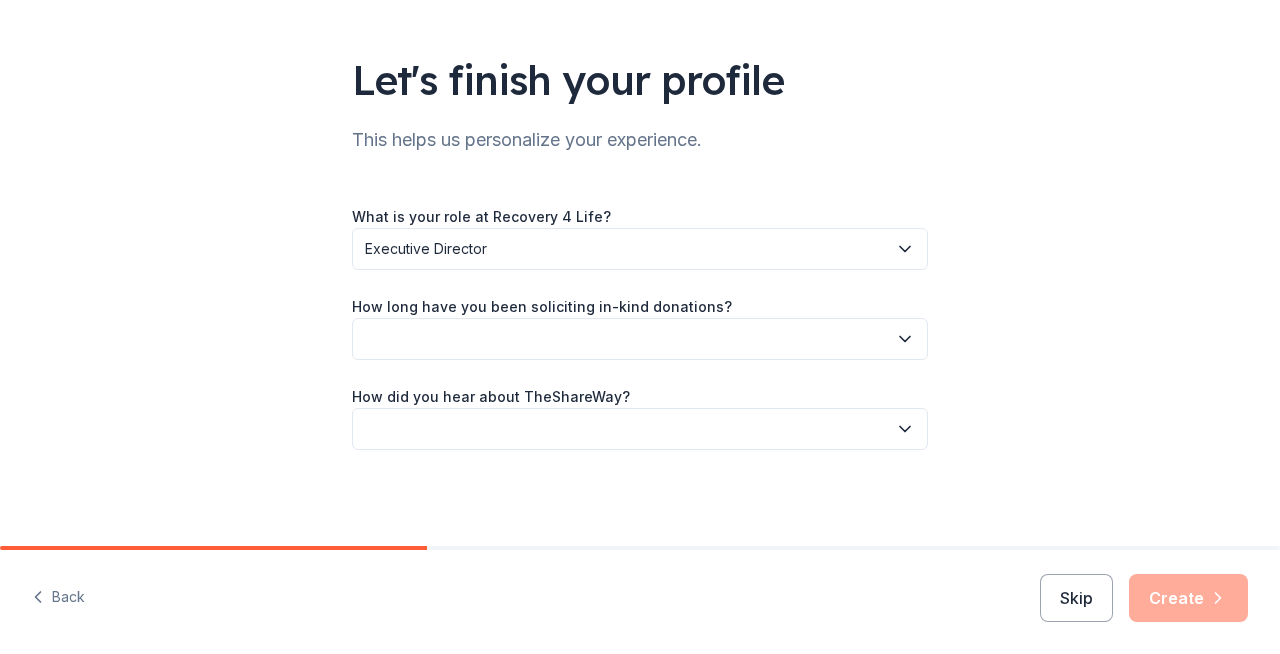 scroll, scrollTop: 246, scrollLeft: 0, axis: vertical 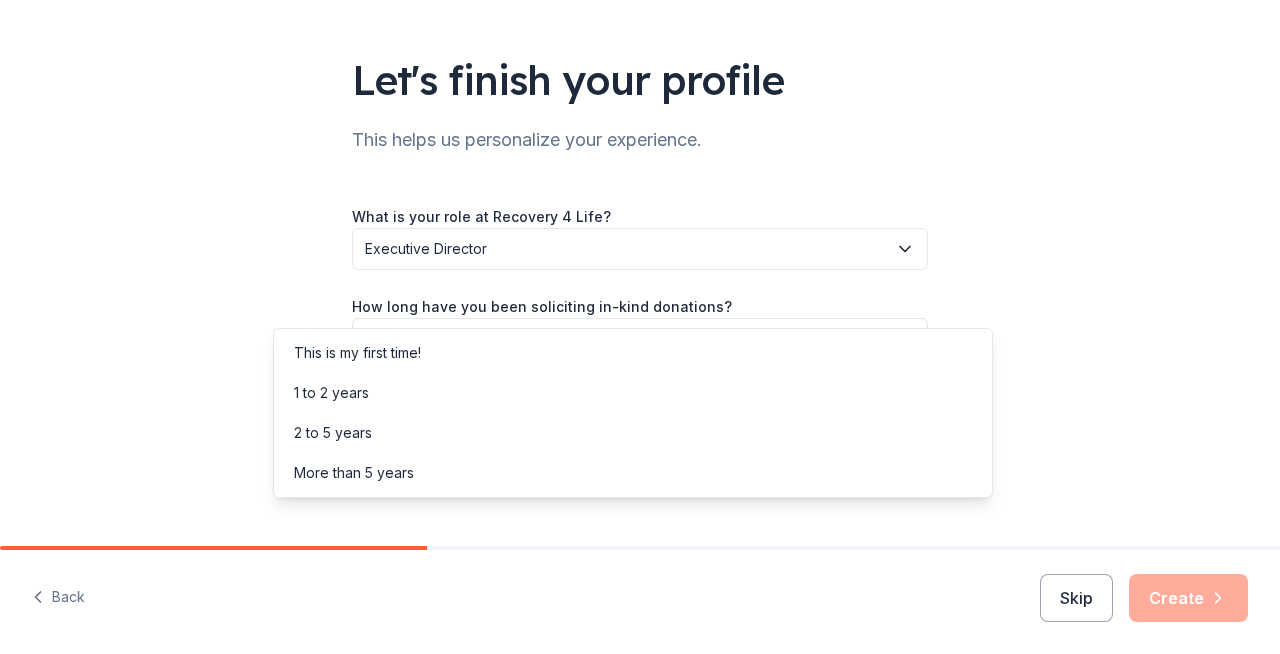 click at bounding box center (640, 339) 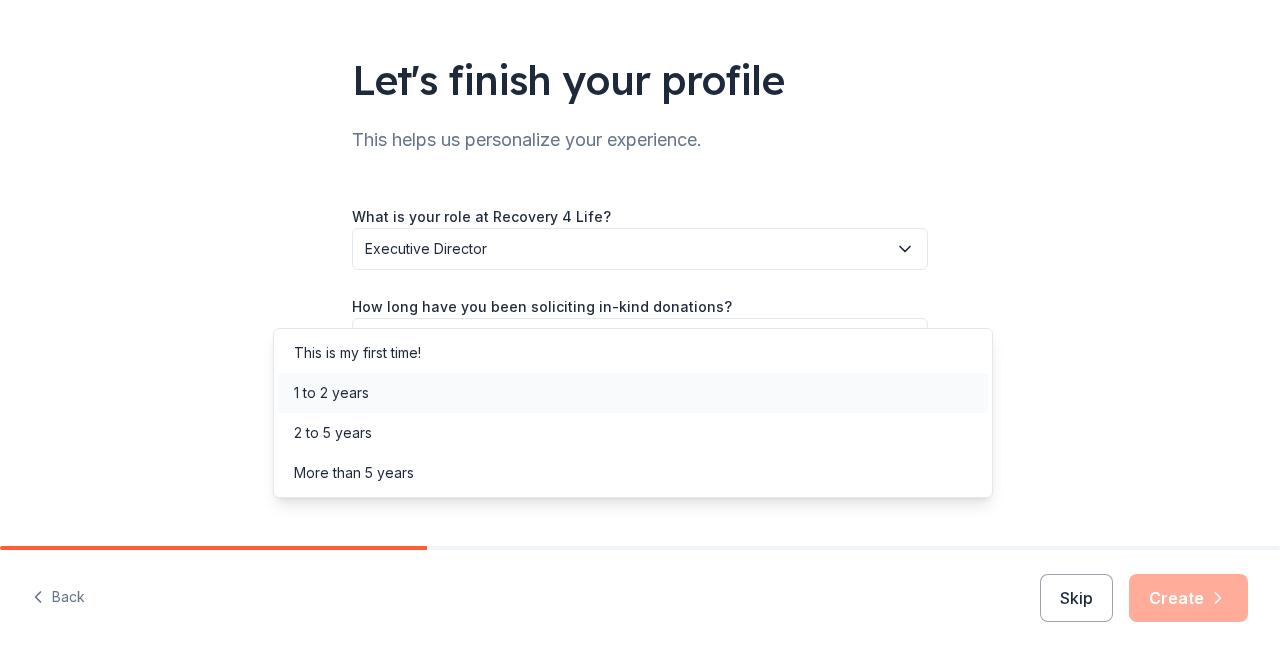 click on "1 to 2 years" at bounding box center (331, 393) 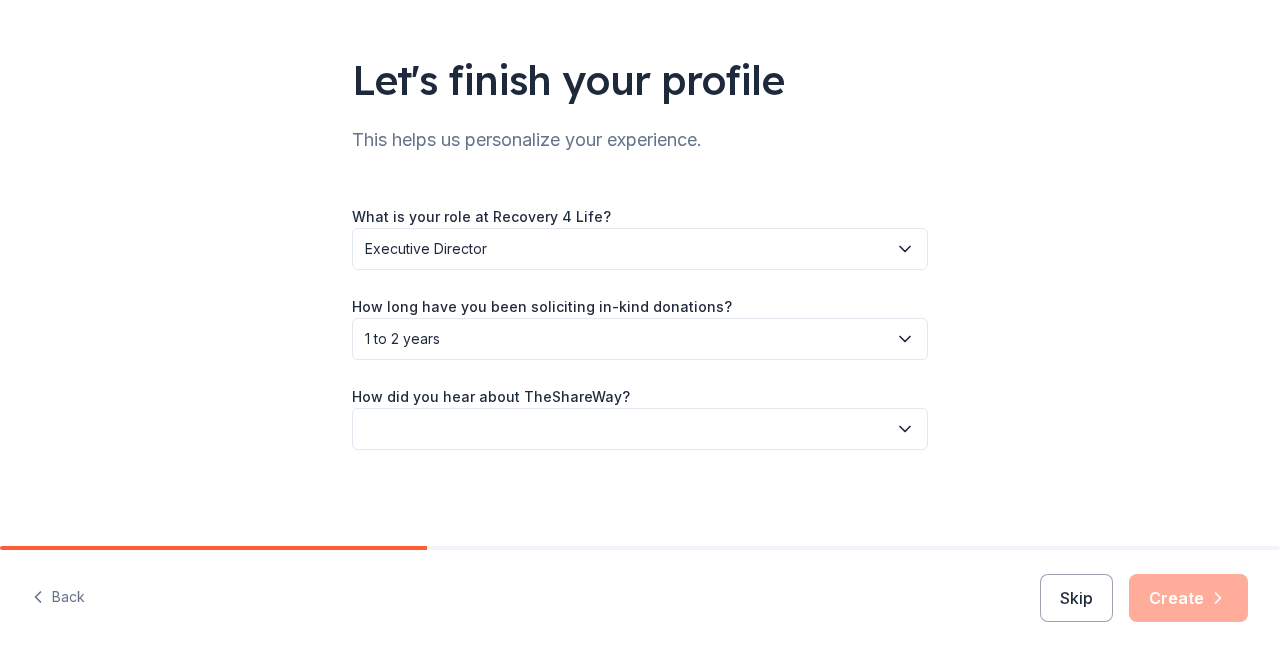 click on "1 to 2 years" at bounding box center (626, 339) 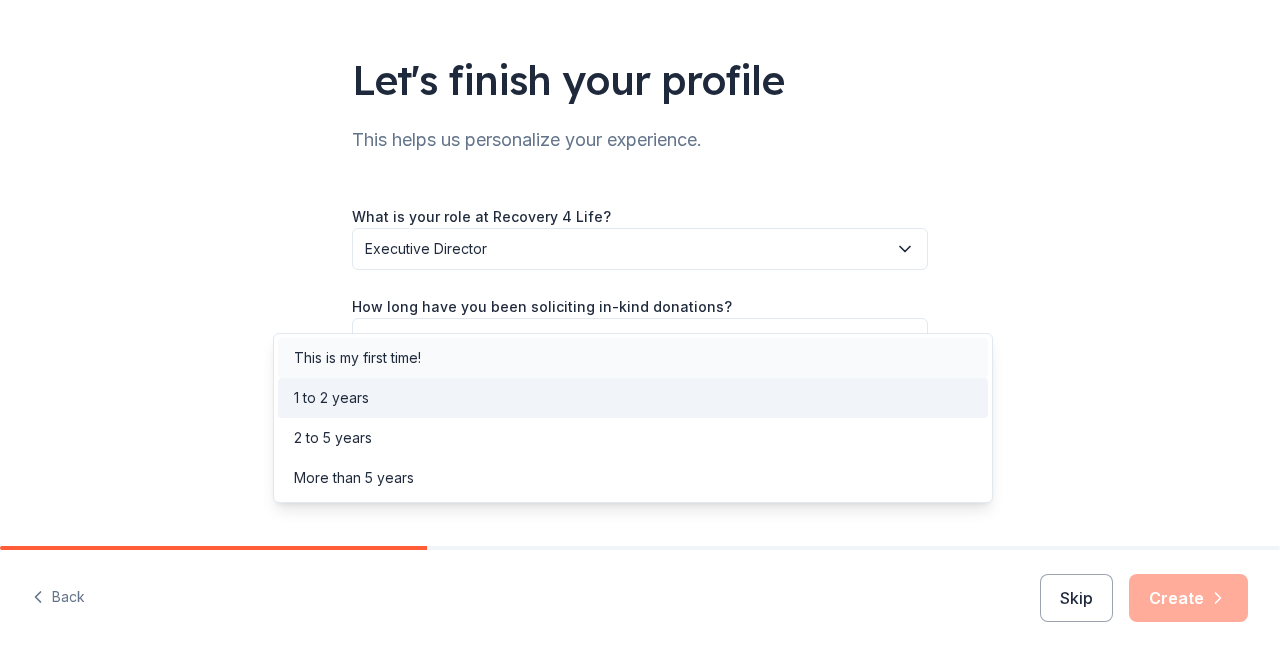 click on "This is my first time!" at bounding box center [357, 358] 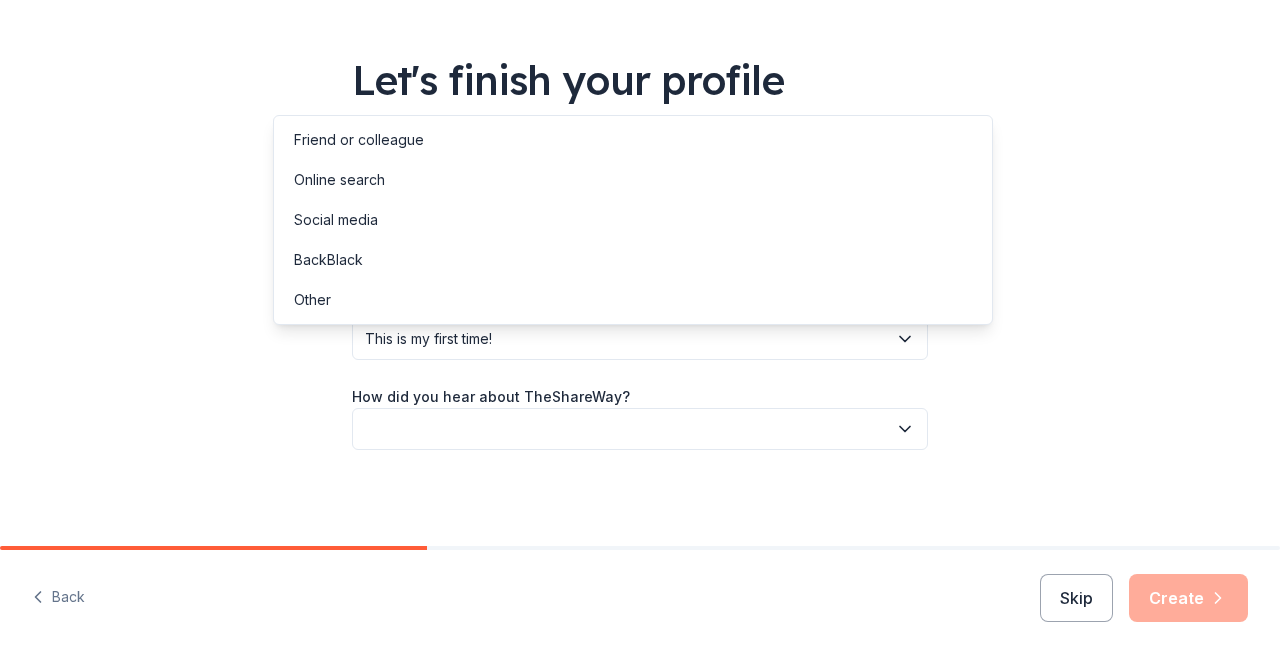 click at bounding box center (640, 429) 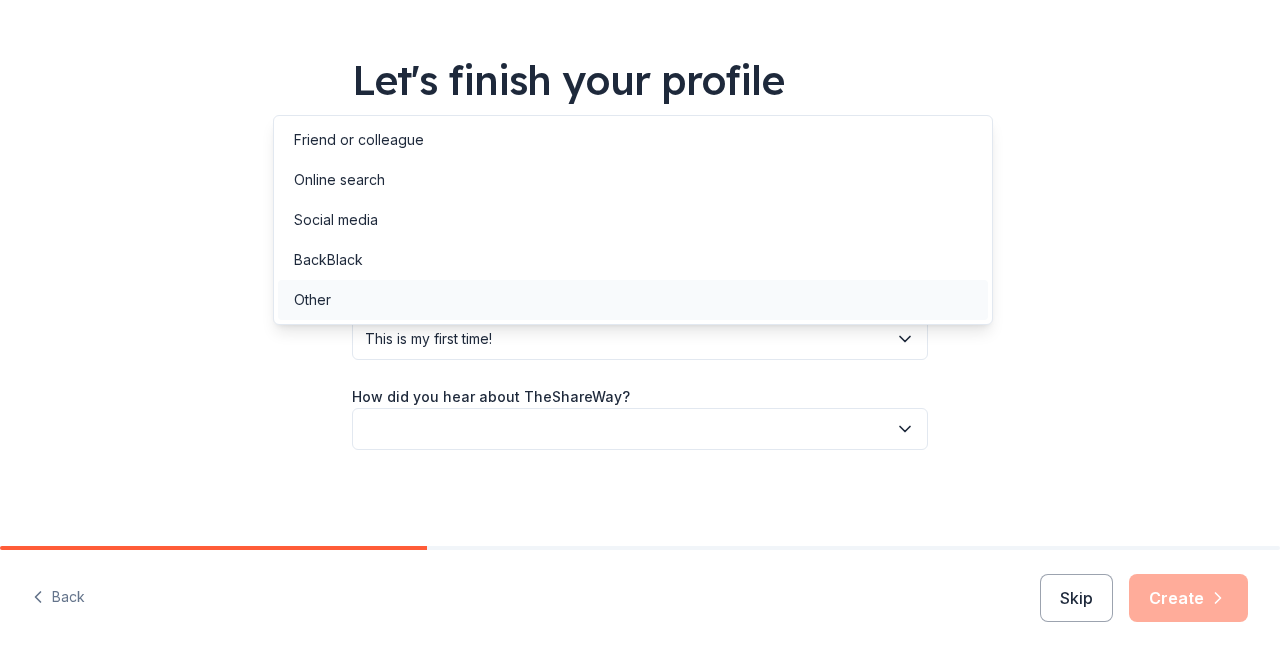 click on "Other" at bounding box center [633, 300] 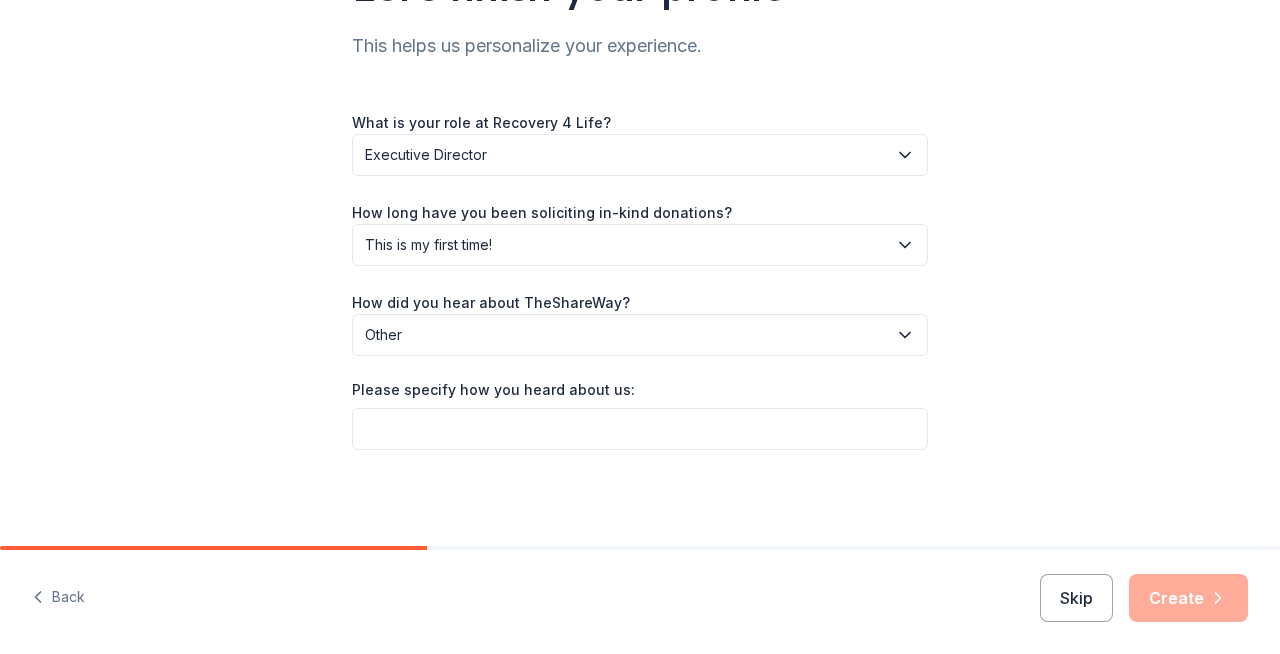 scroll, scrollTop: 341, scrollLeft: 0, axis: vertical 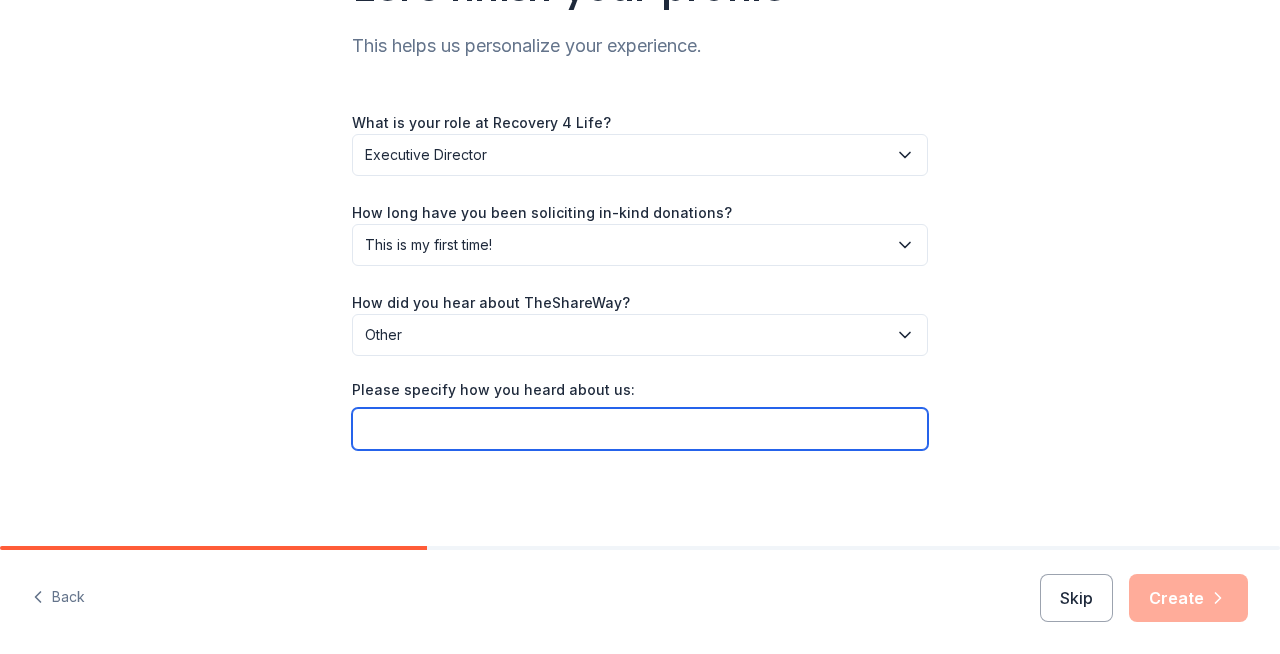 click on "Please specify how you heard about us:" at bounding box center (640, 429) 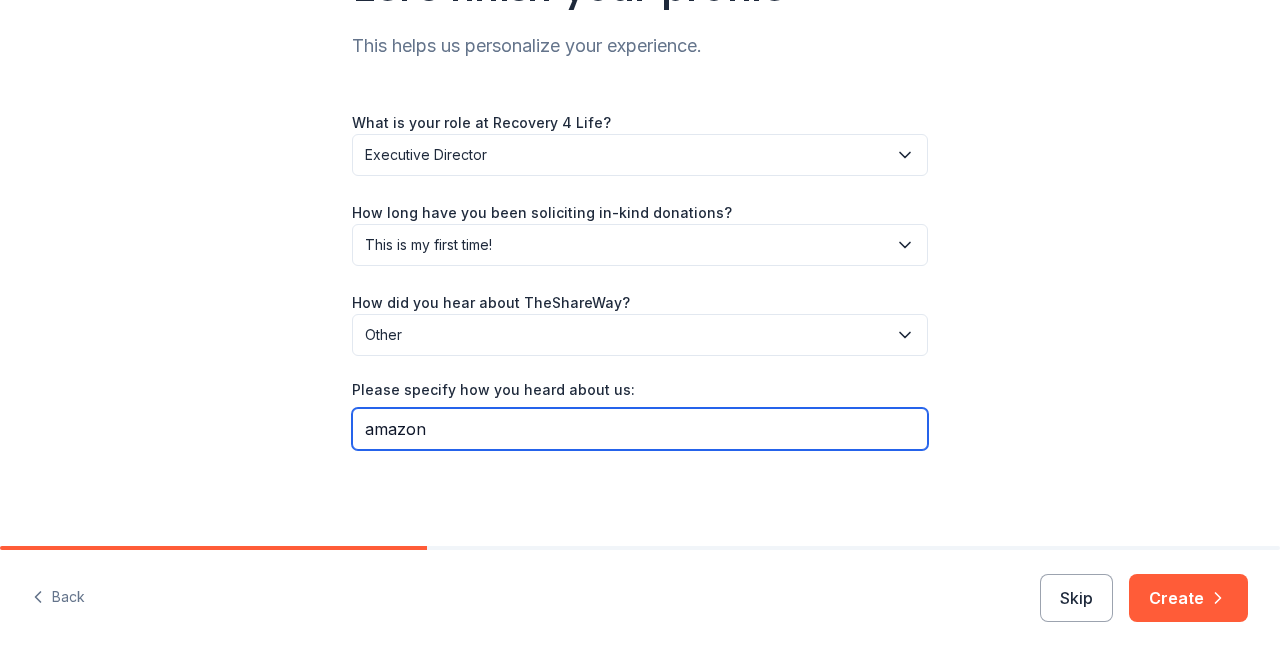 scroll, scrollTop: 400, scrollLeft: 0, axis: vertical 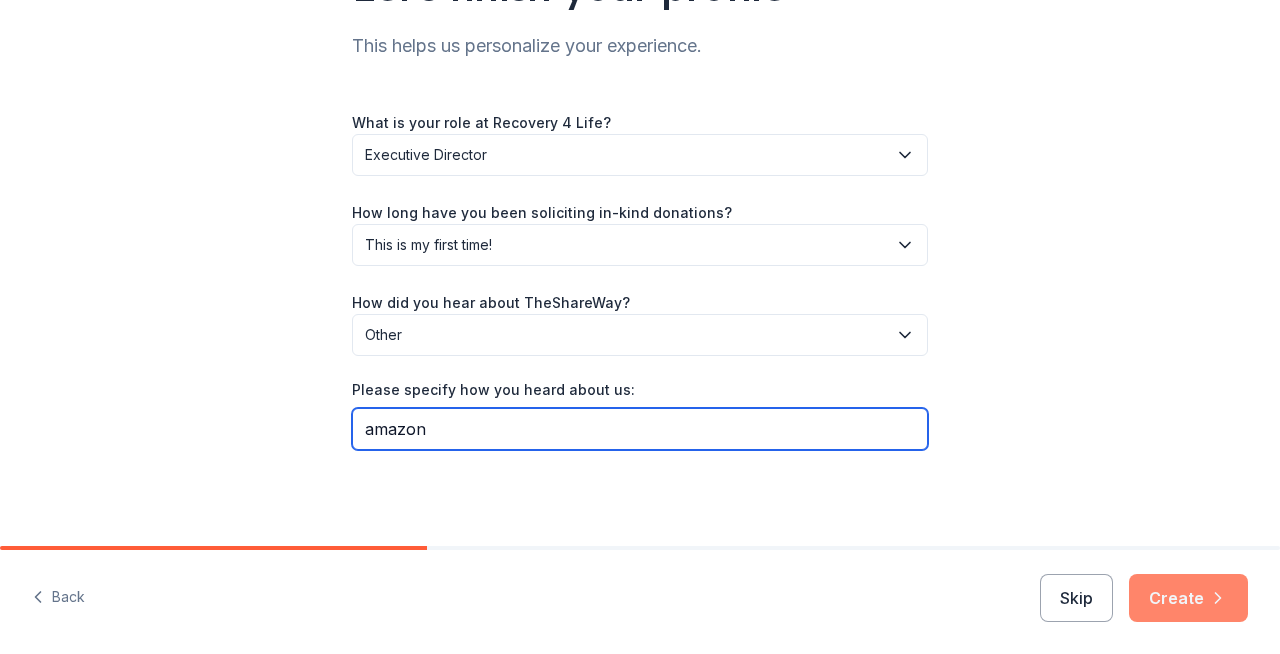 type on "amazon" 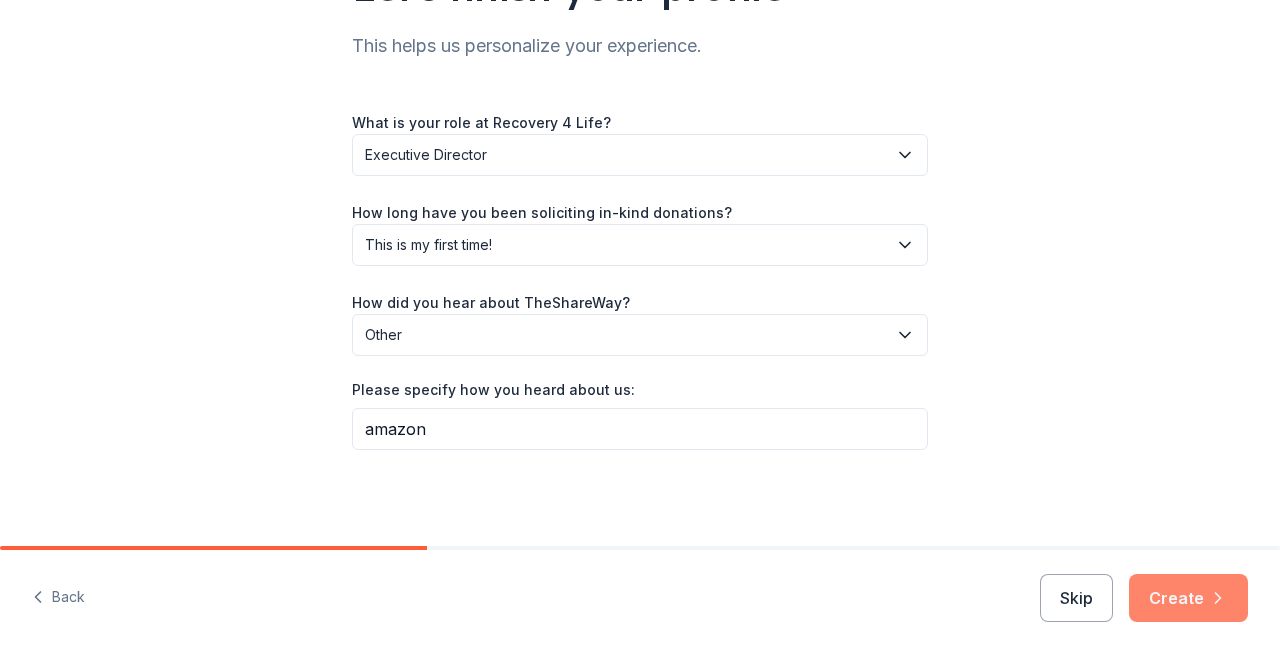 click on "Create" at bounding box center (1188, 598) 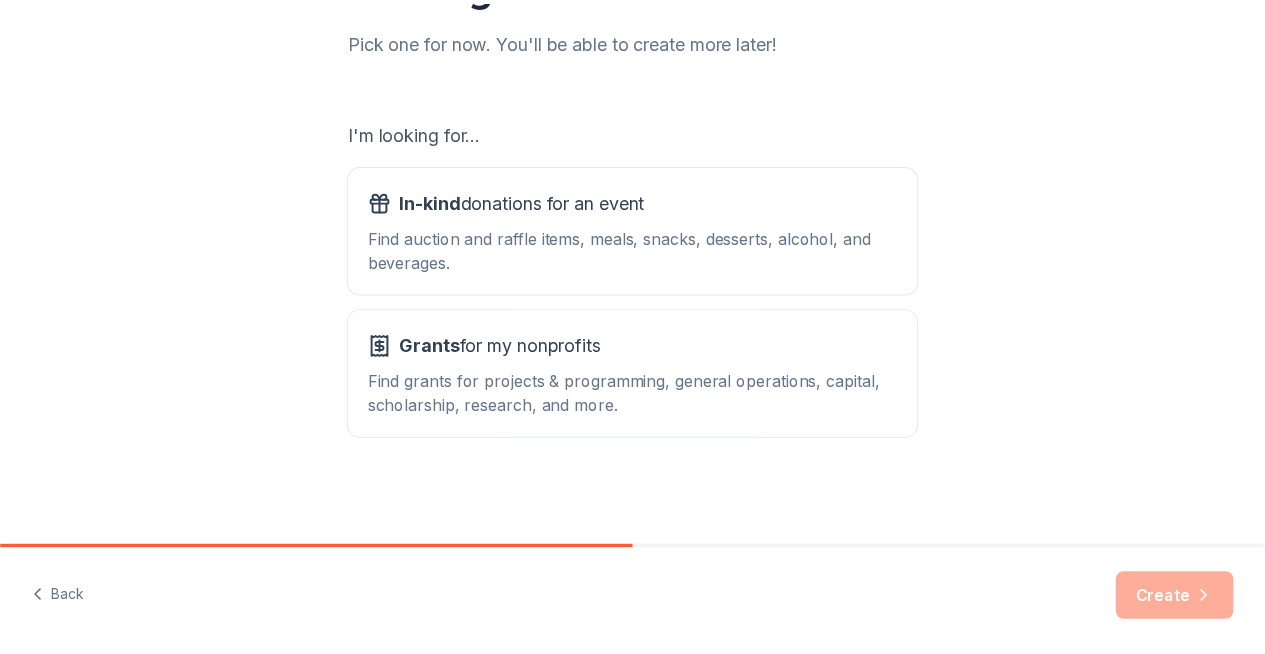 scroll, scrollTop: 455, scrollLeft: 0, axis: vertical 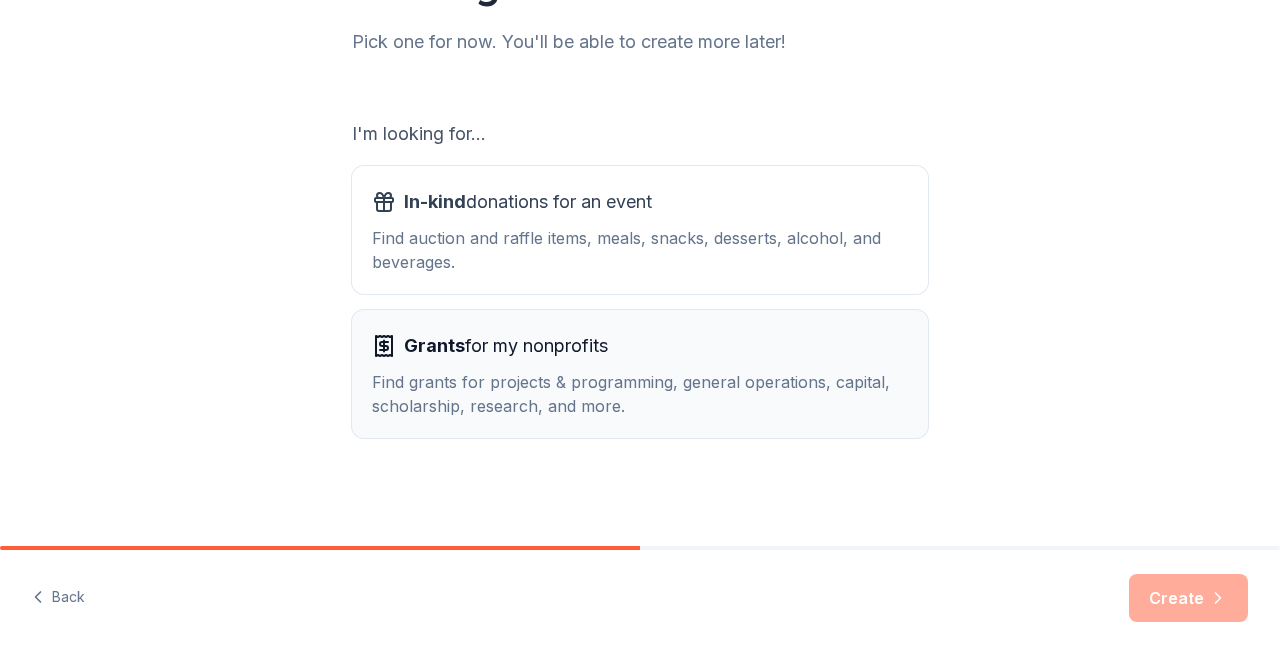 click on "Find grants for projects & programming, general operations, capital, scholarship, research, and more." at bounding box center (640, 394) 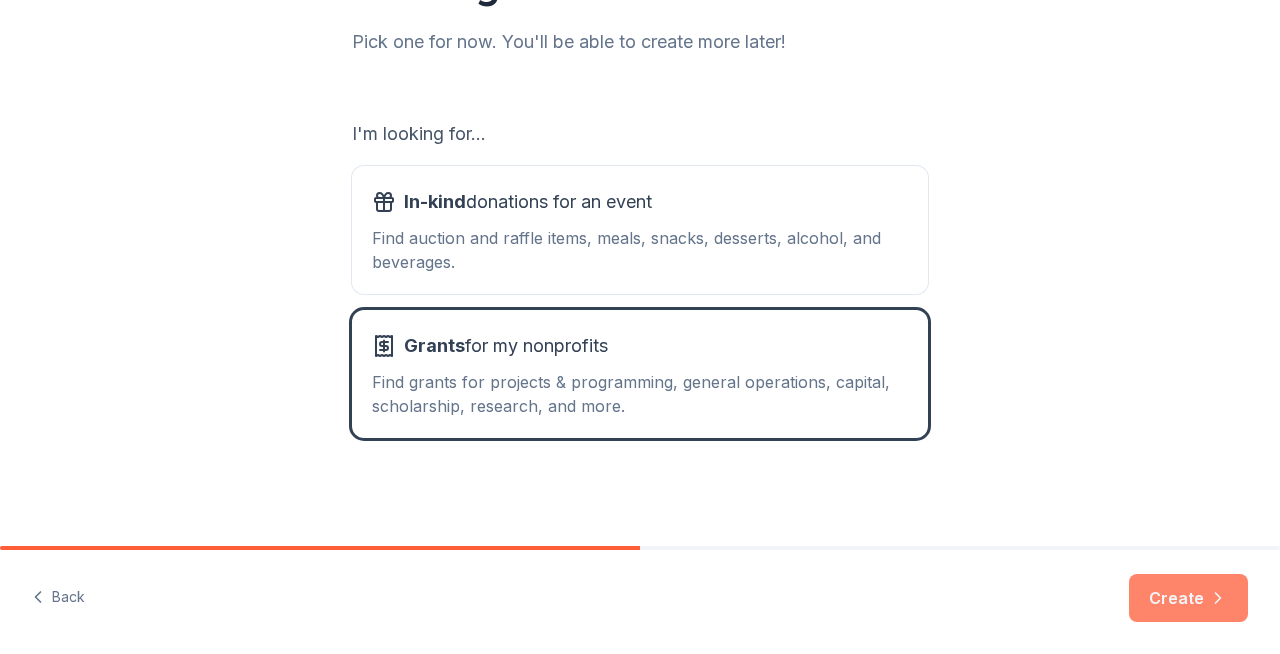 click on "Create" at bounding box center [1188, 598] 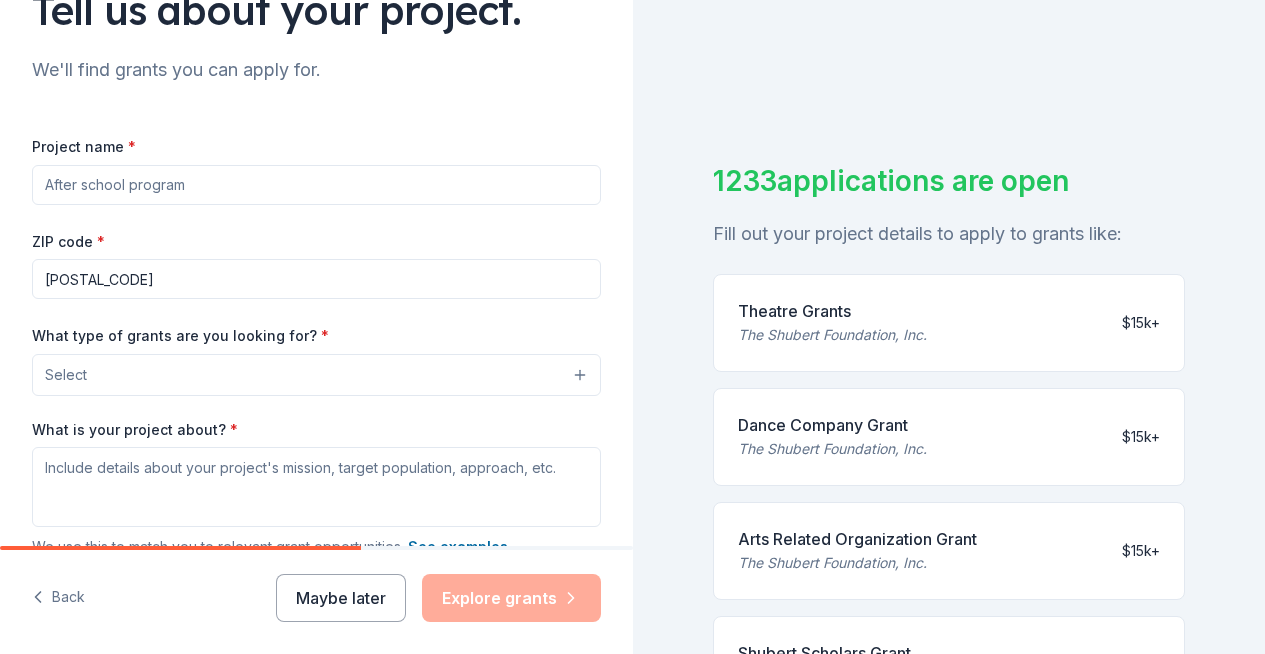 scroll, scrollTop: 178, scrollLeft: 0, axis: vertical 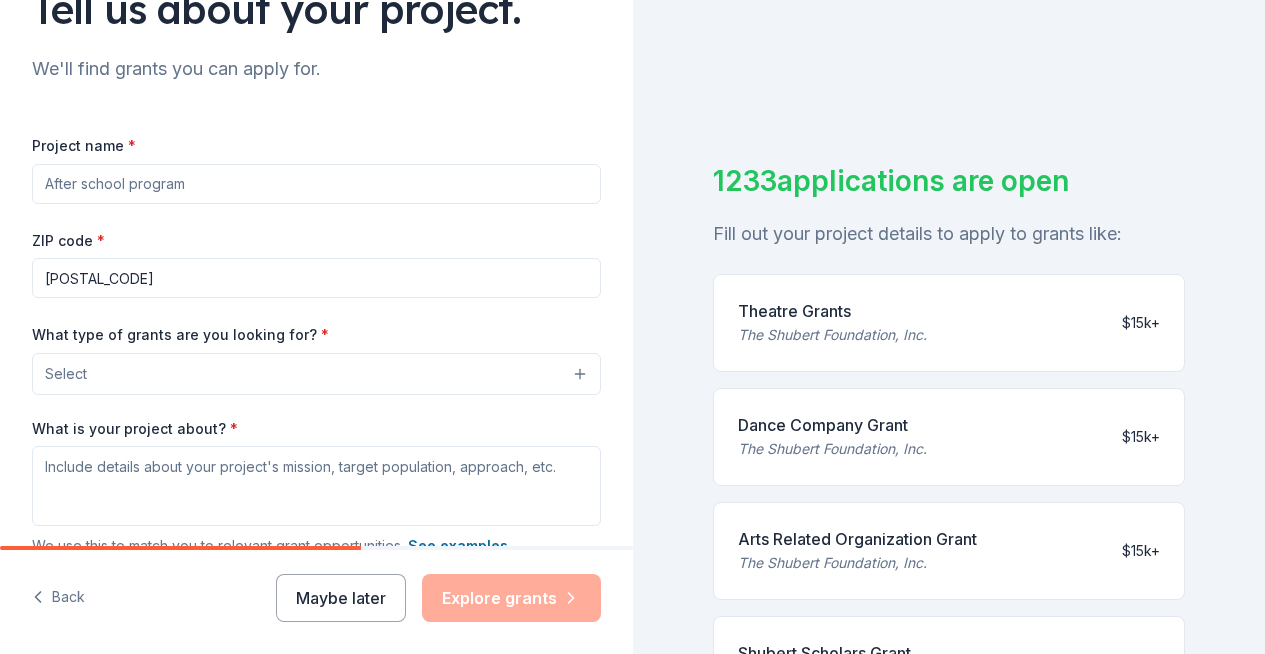 click on "Project name *" at bounding box center [316, 184] 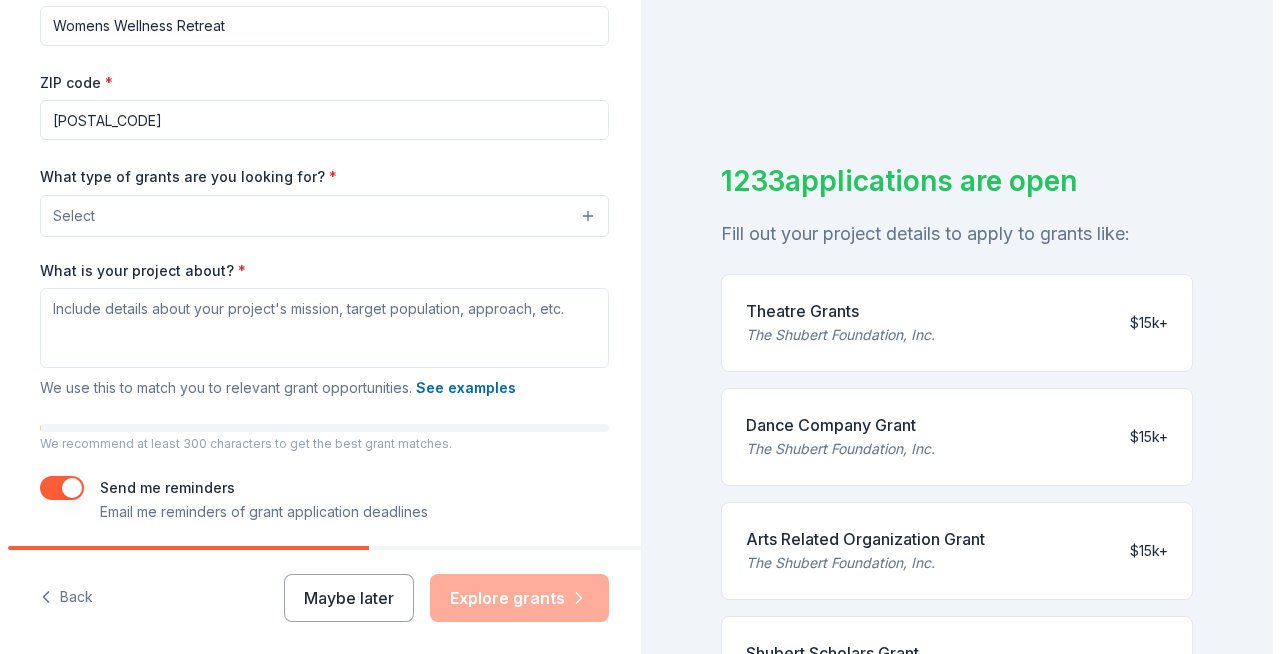 scroll, scrollTop: 339, scrollLeft: 0, axis: vertical 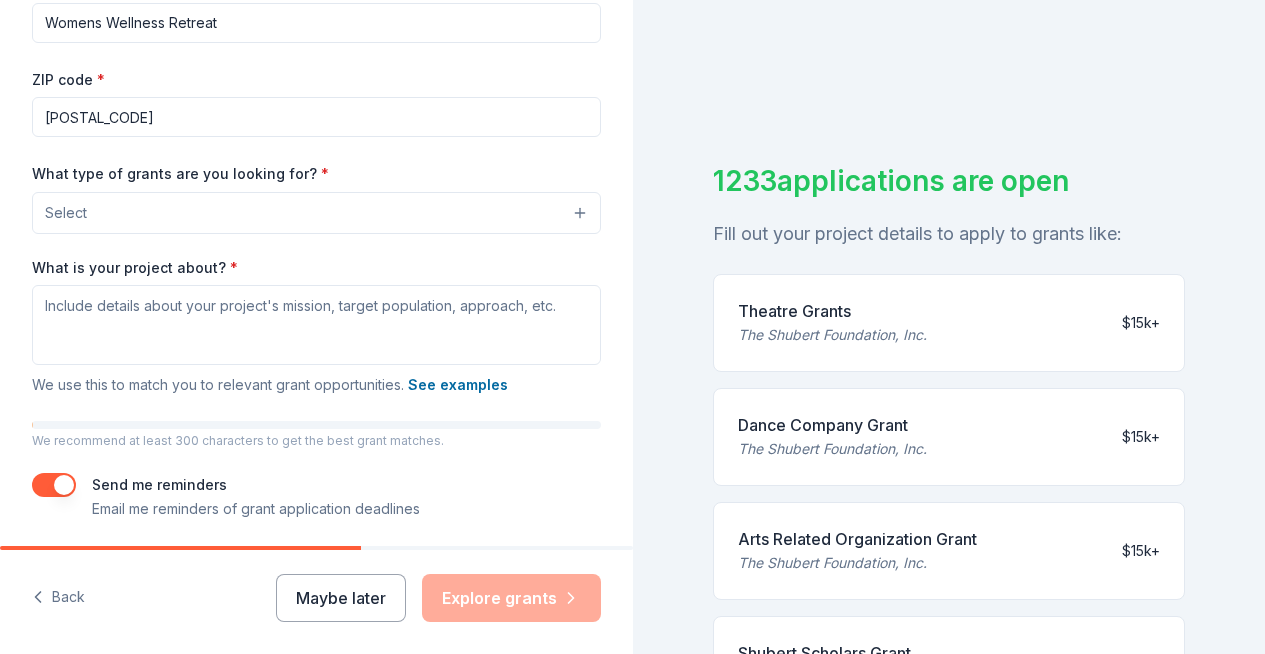 type on "Womens Wellness Retreat" 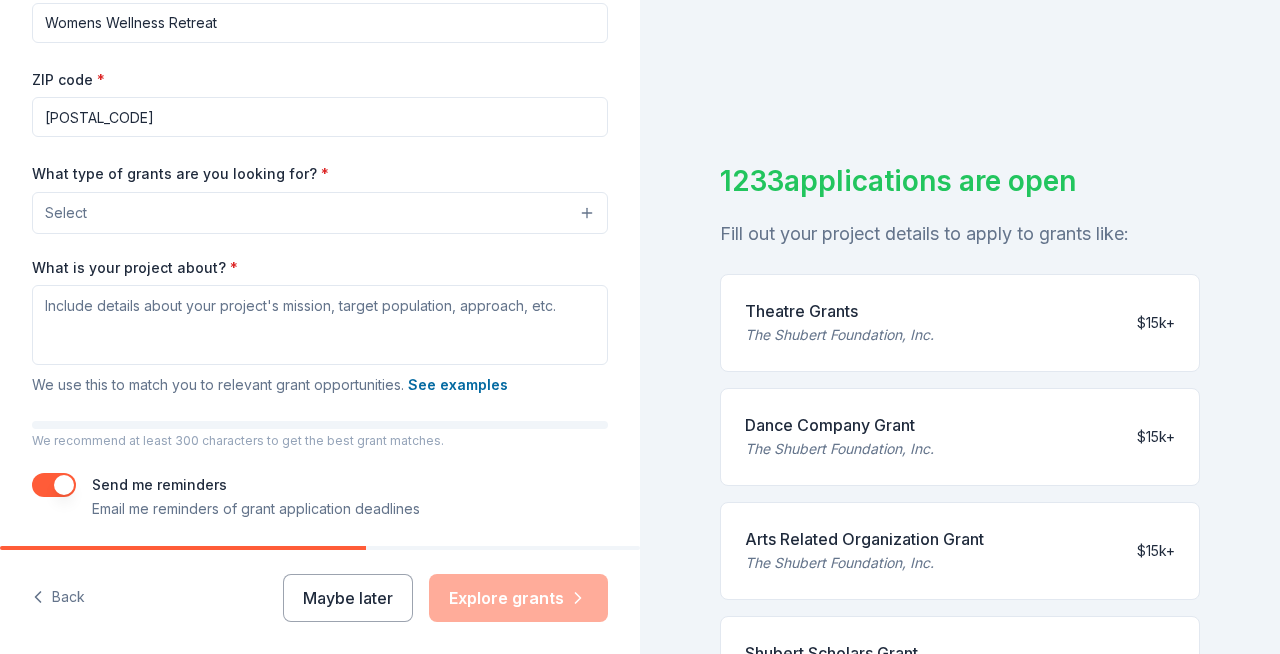click on "Select" at bounding box center (320, 213) 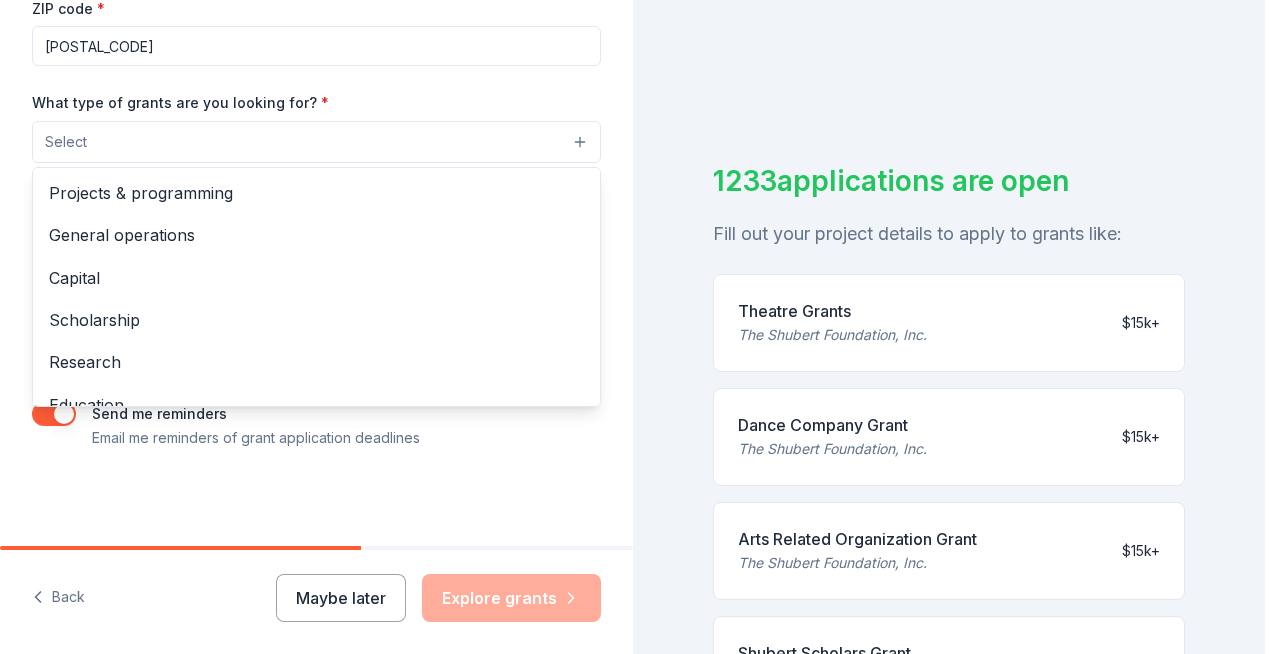 scroll, scrollTop: 502, scrollLeft: 0, axis: vertical 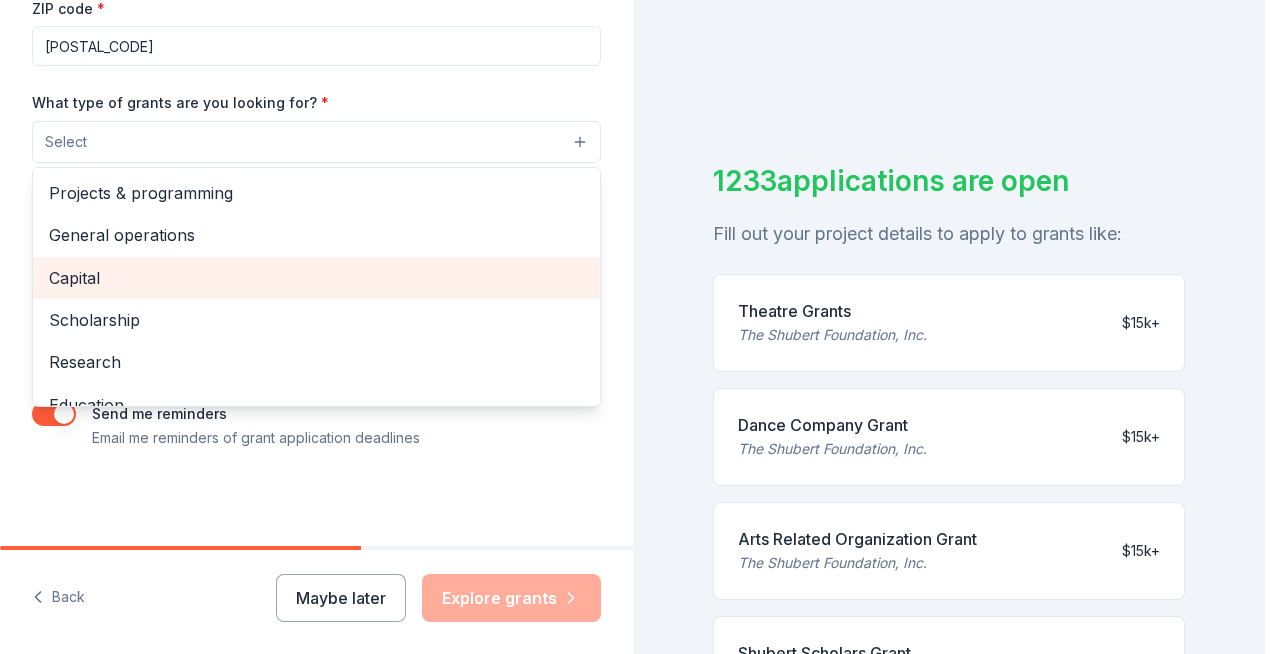 click on "Capital" at bounding box center [316, 278] 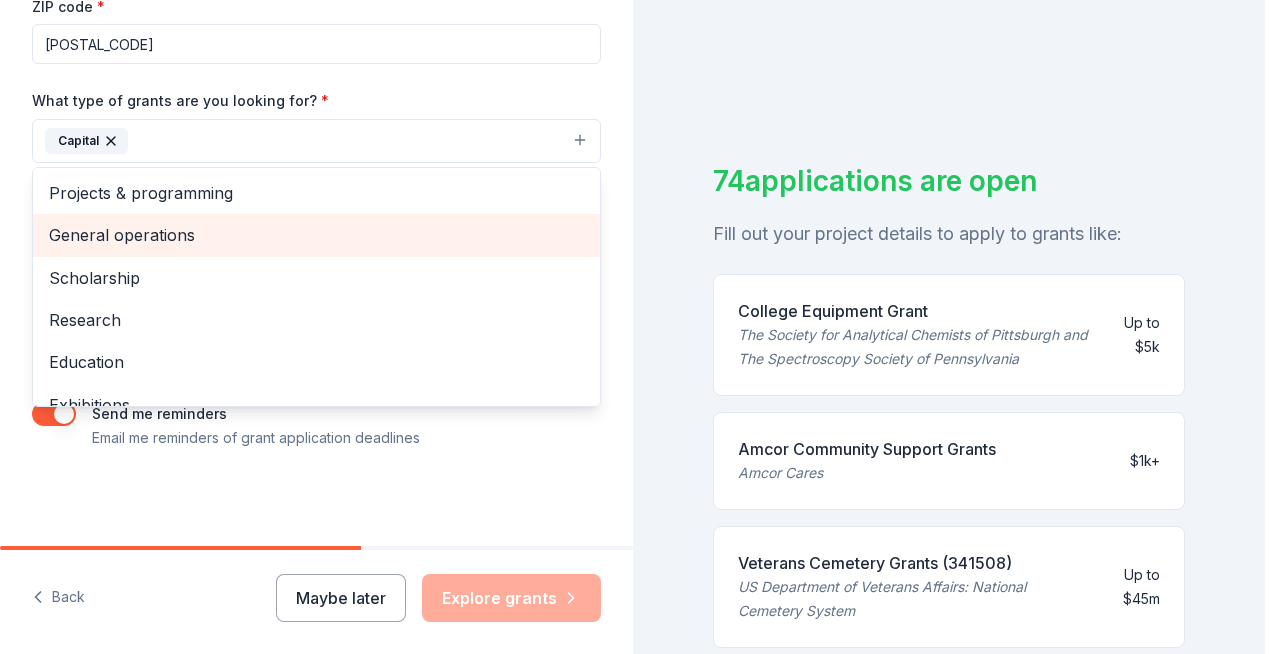 click on "General operations" at bounding box center (316, 235) 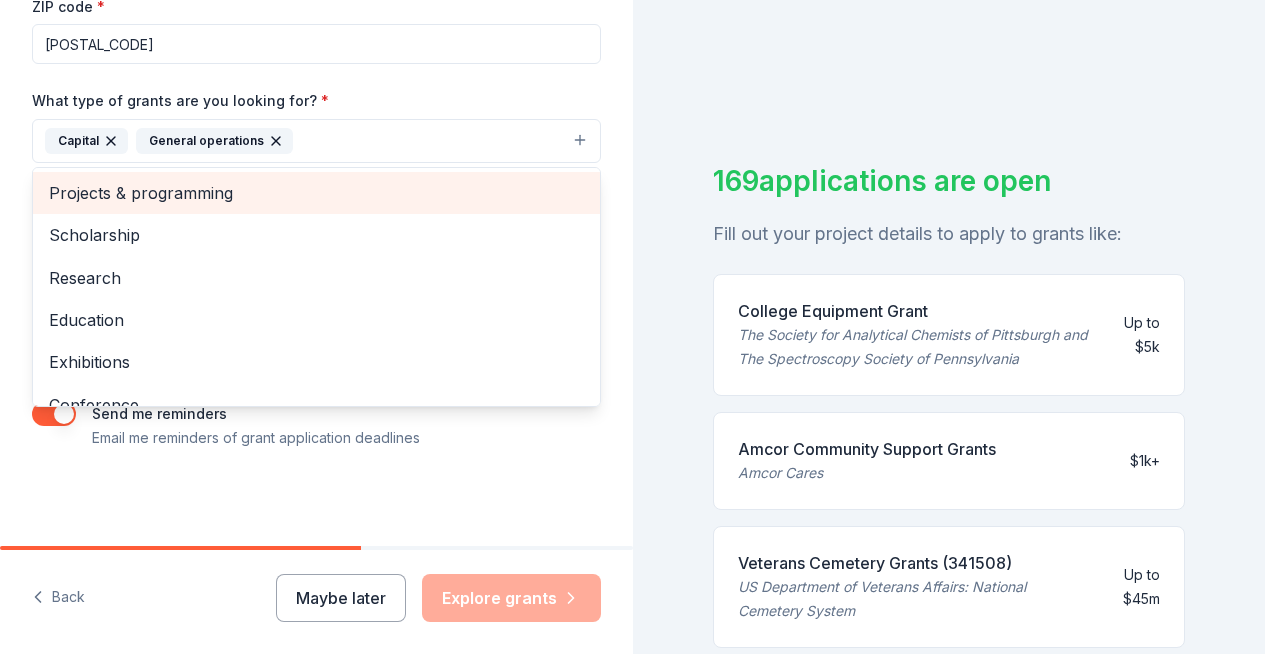 click on "Projects & programming" at bounding box center (316, 193) 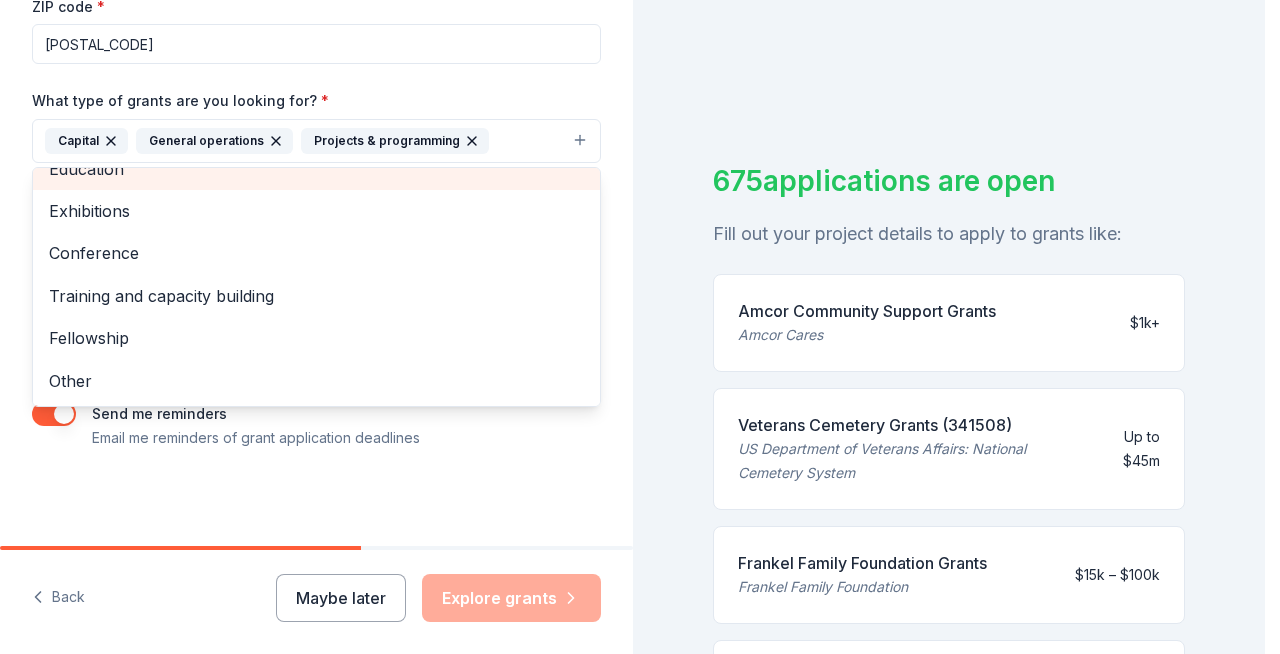 scroll, scrollTop: 136, scrollLeft: 0, axis: vertical 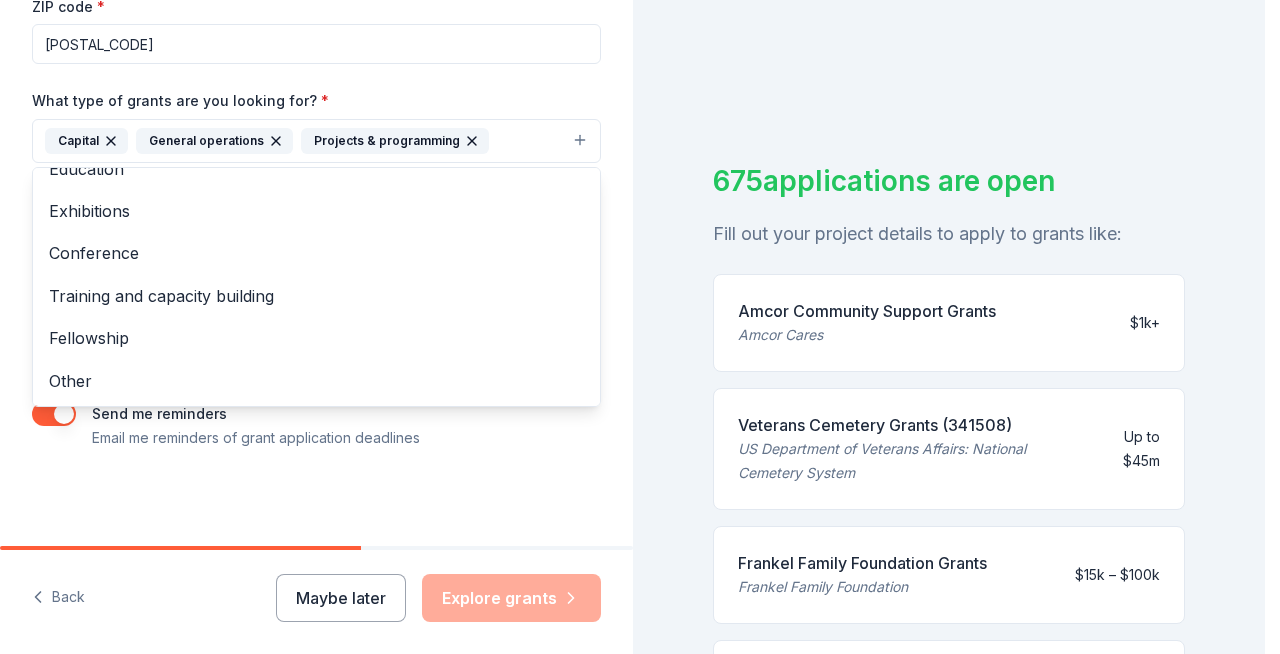 click on "Project name * Womens Wellness Retreat ZIP code * [POSTAL_CODE] What type of grants are you looking for? * Capital General operations Projects & programming Scholarship Research Education Exhibitions Conference Training and capacity building Fellowship Other What is your project about? * We use this to match you to relevant grant opportunities.   See examples We recommend at least 300 characters to get the best grant matches. Send me reminders Email me reminders of grant application deadlines" at bounding box center (316, 67) 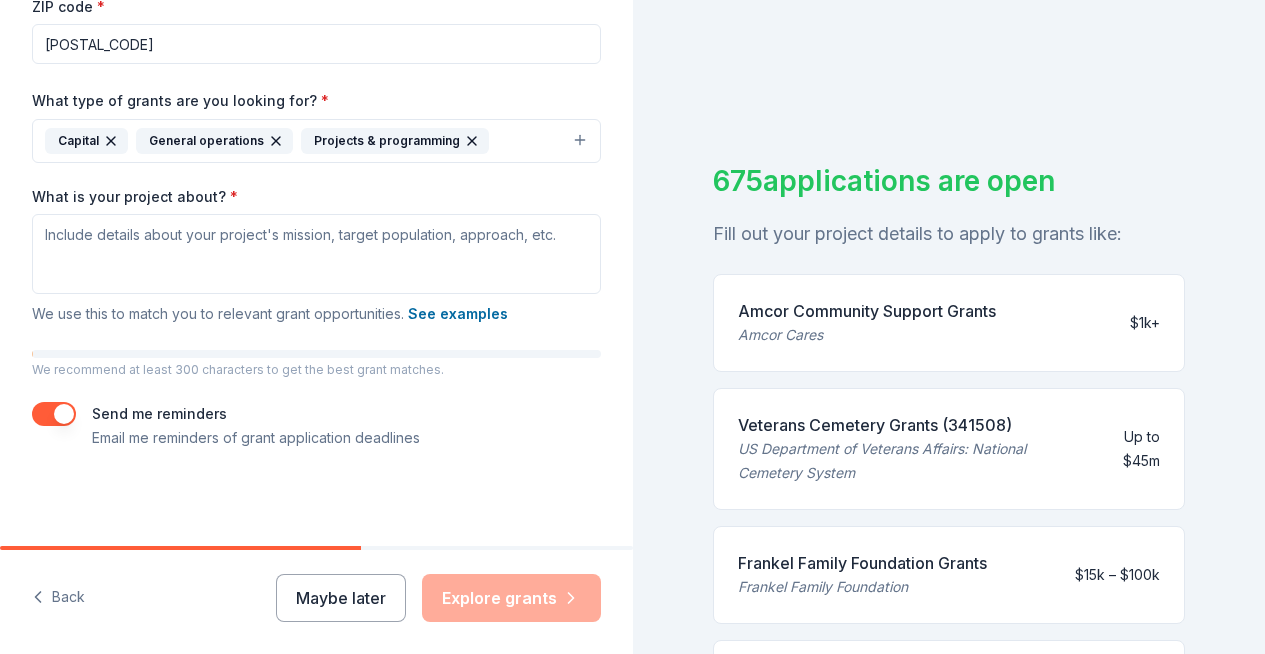 scroll, scrollTop: 550, scrollLeft: 0, axis: vertical 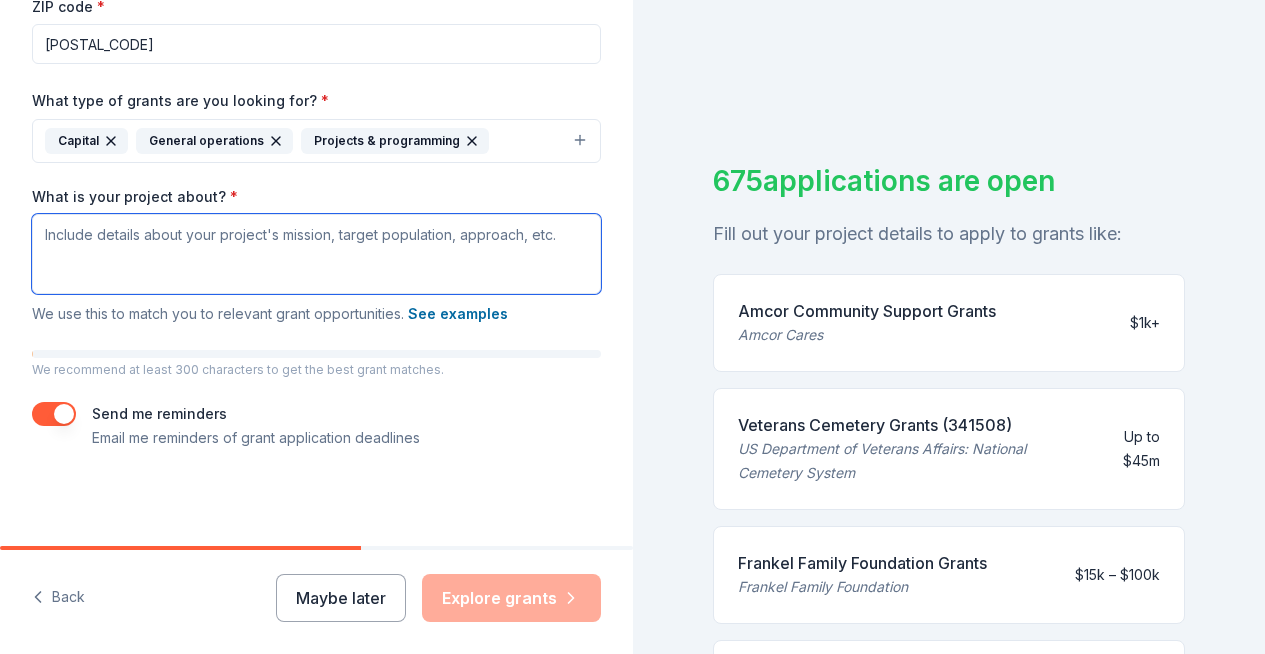 click on "What is your project about? *" at bounding box center [316, 254] 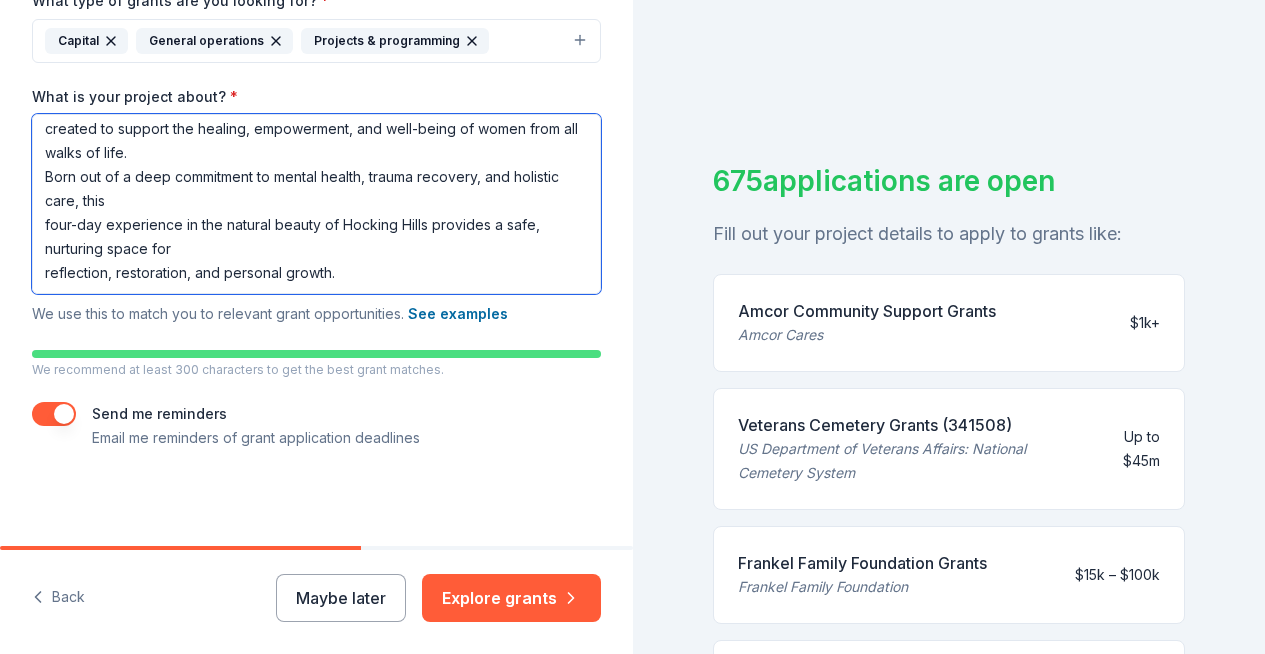 scroll, scrollTop: 112, scrollLeft: 0, axis: vertical 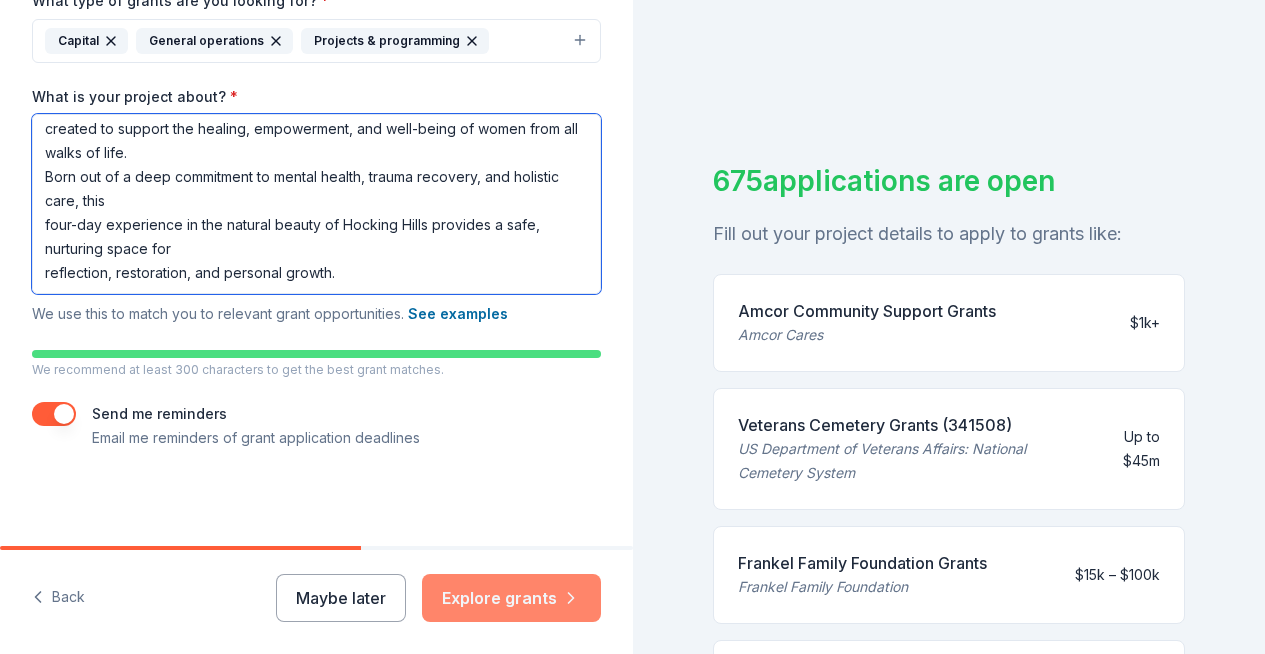 type on "Now in its third year, the Women’s Wellness Retreat is a powerful and intentional gathering
created to support the healing, empowerment, and well-being of women from all walks of life.
Born out of a deep commitment to mental health, trauma recovery, and holistic care, this
four-day experience in the natural beauty of Hocking Hills provides a safe, nurturing space for
reflection, restoration, and personal growth." 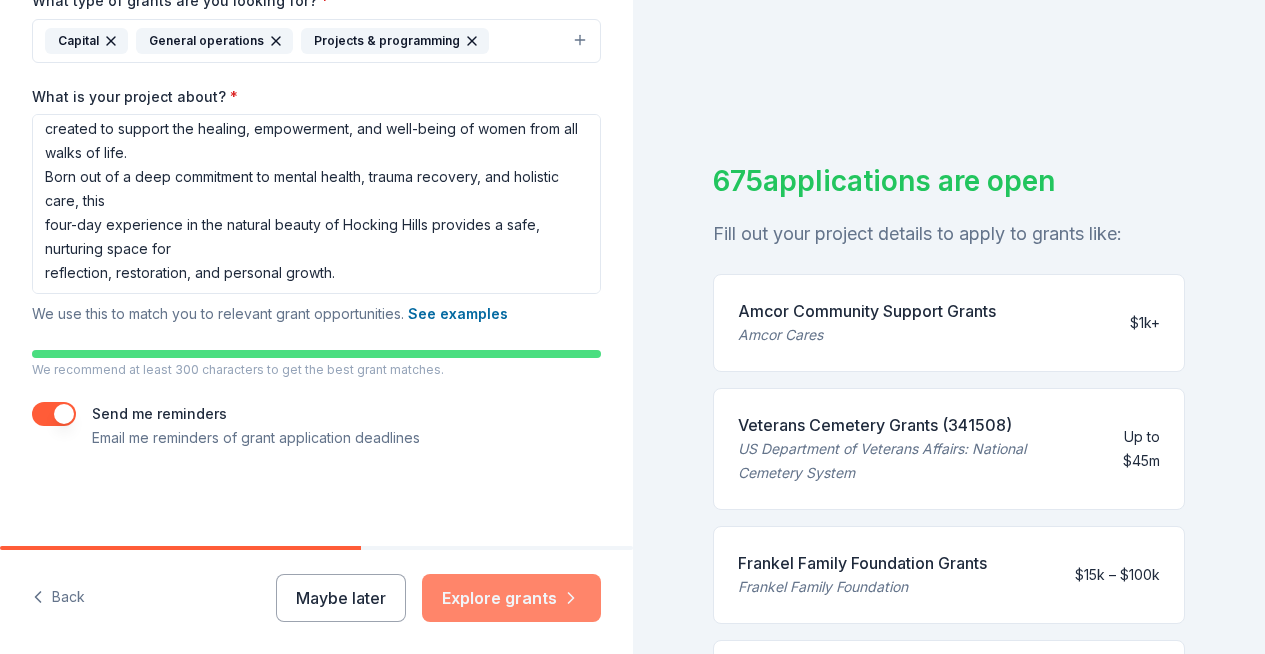 click on "Explore grants" at bounding box center (511, 598) 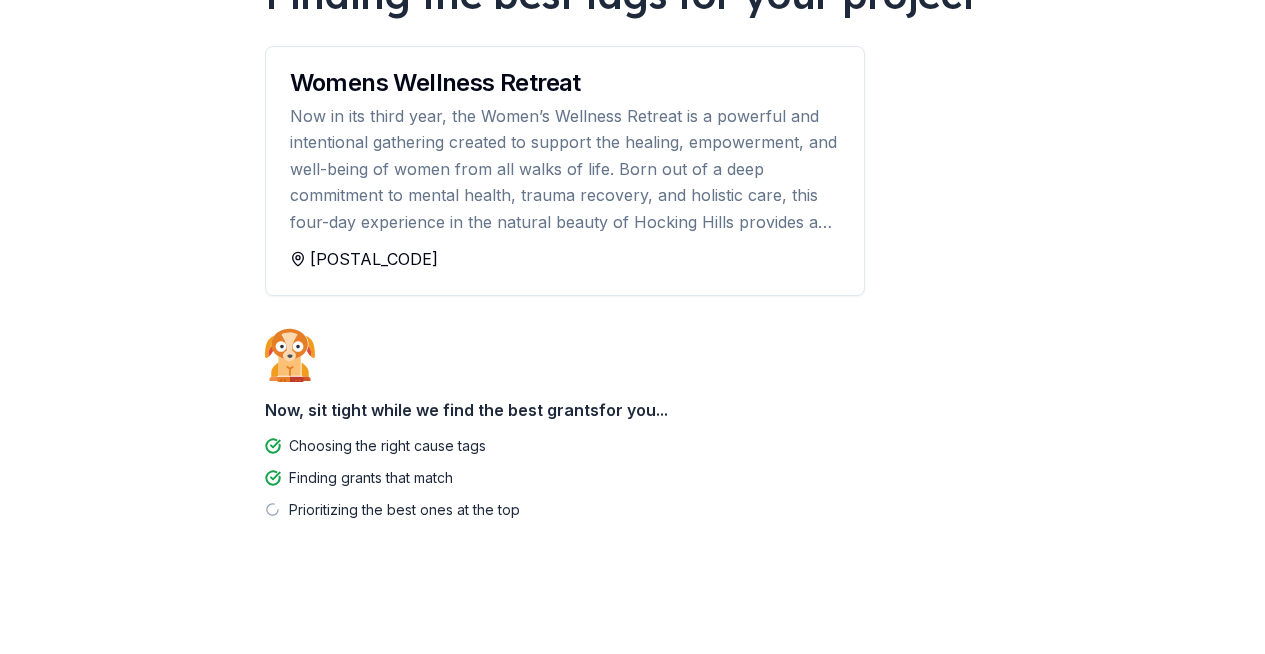 scroll, scrollTop: 459, scrollLeft: 0, axis: vertical 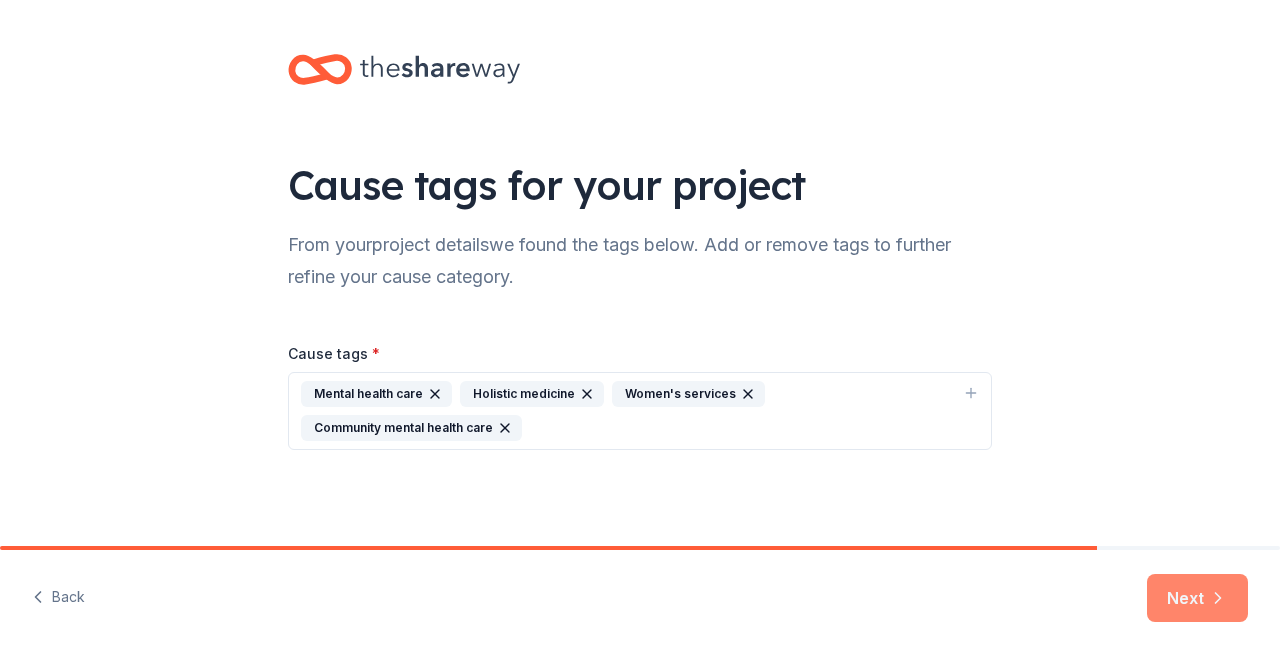 click on "Next" at bounding box center [1197, 598] 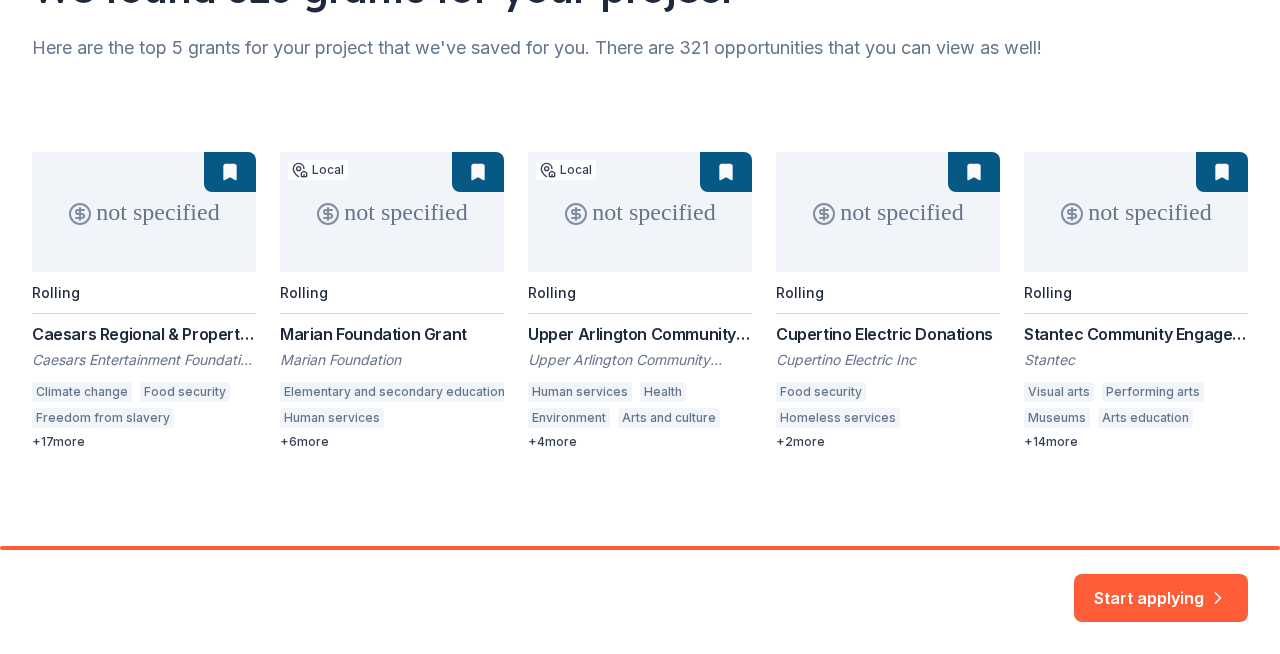 scroll, scrollTop: 410, scrollLeft: 0, axis: vertical 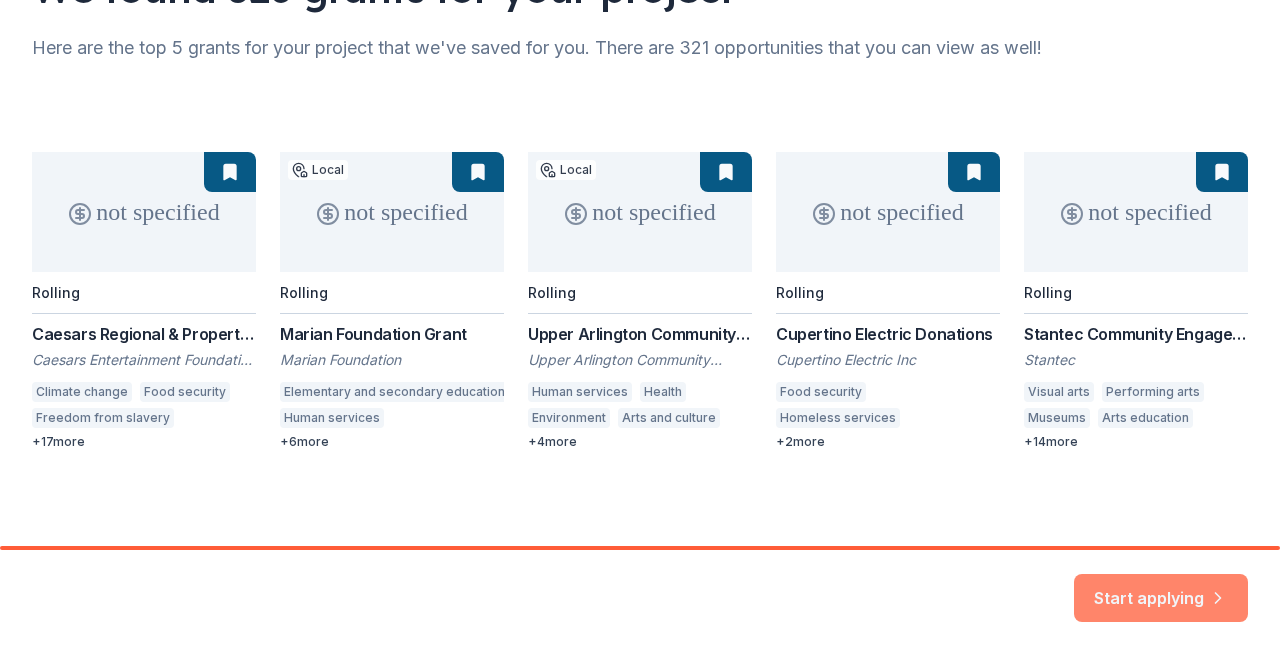 click on "Start applying" at bounding box center [1161, 586] 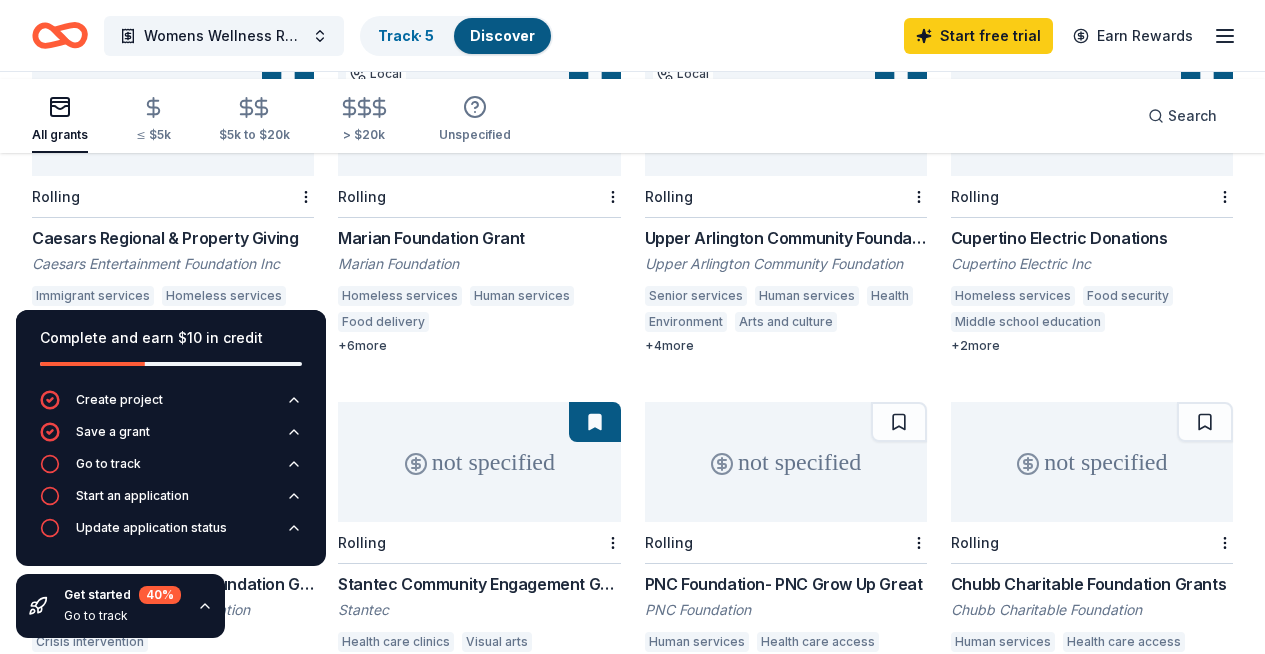 scroll, scrollTop: 274, scrollLeft: 0, axis: vertical 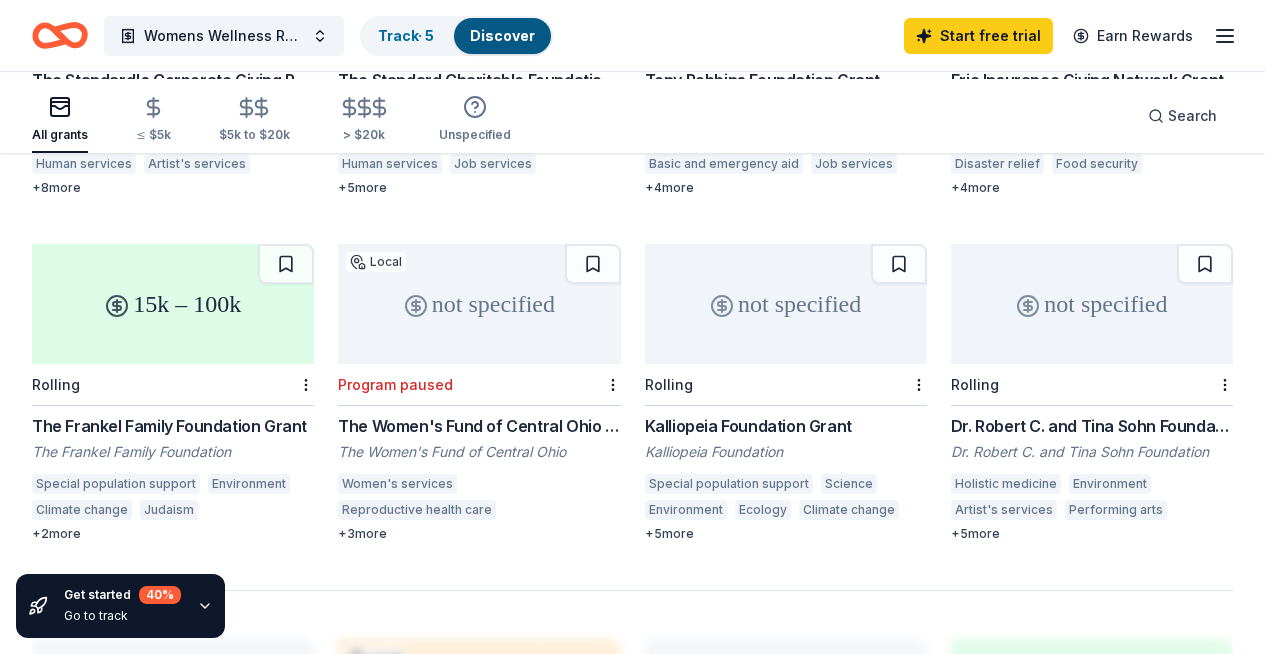 click on "The Women's Fund of Central Ohio Grants" at bounding box center [479, 426] 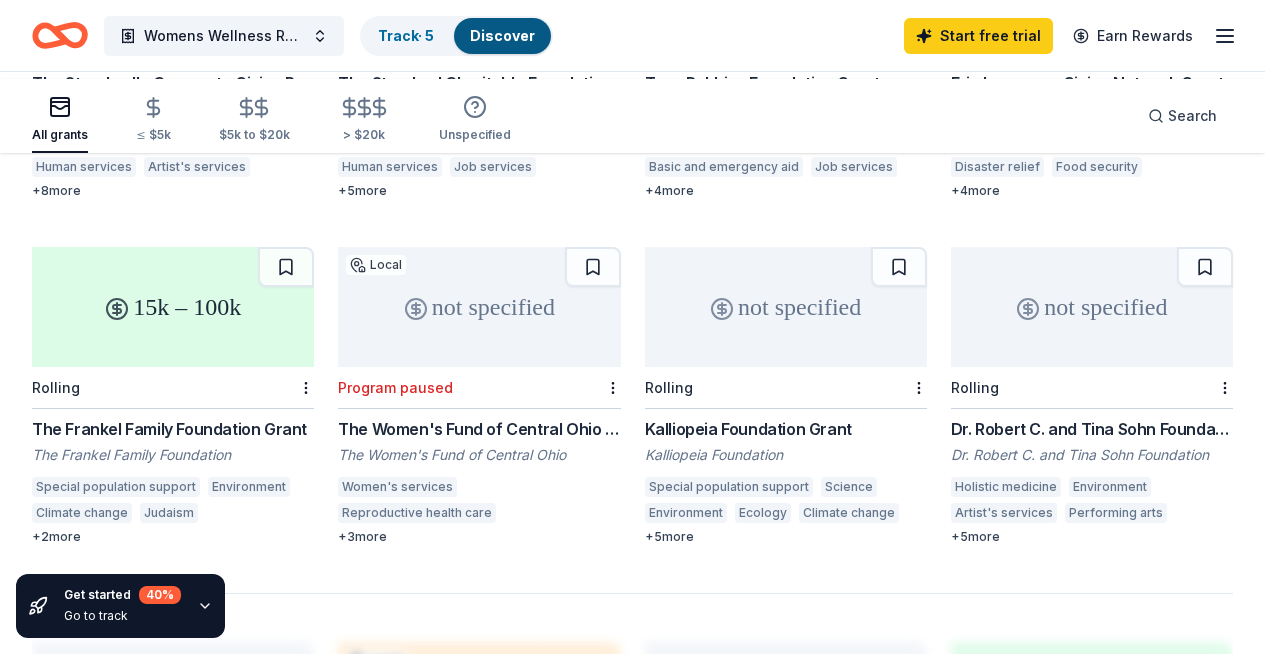 scroll, scrollTop: 1465, scrollLeft: 0, axis: vertical 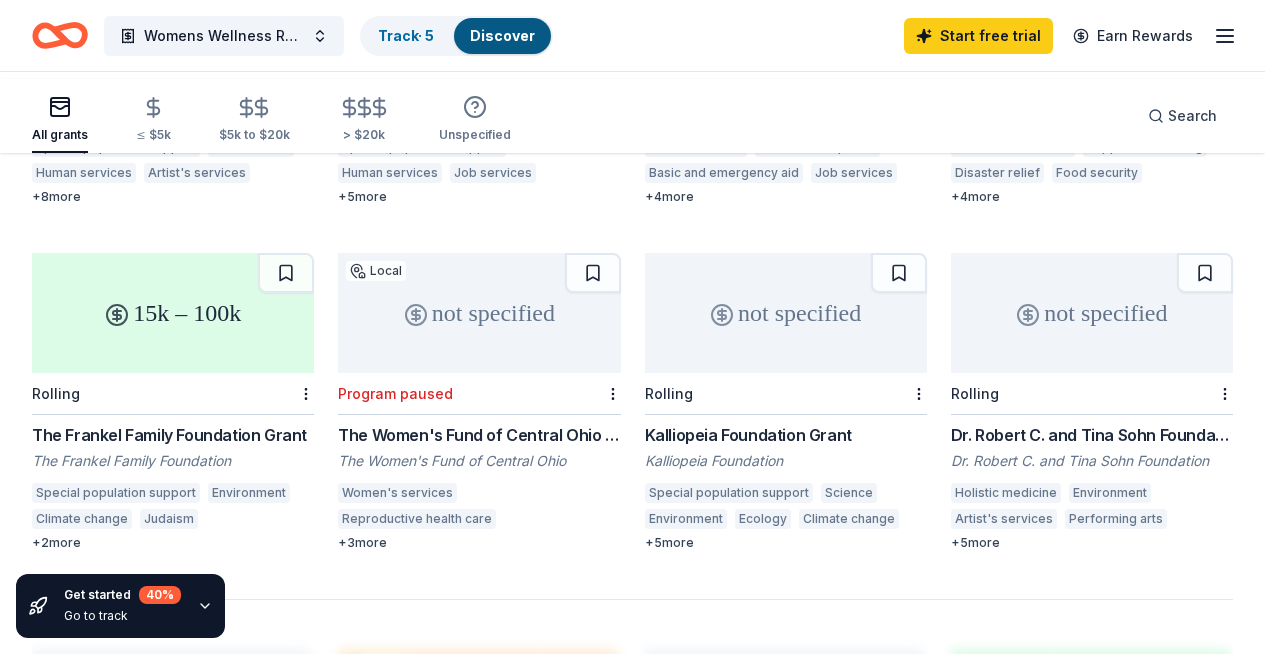 click on "Dr. Robert C. and Tina Sohn Foundation Grants" at bounding box center [1092, 435] 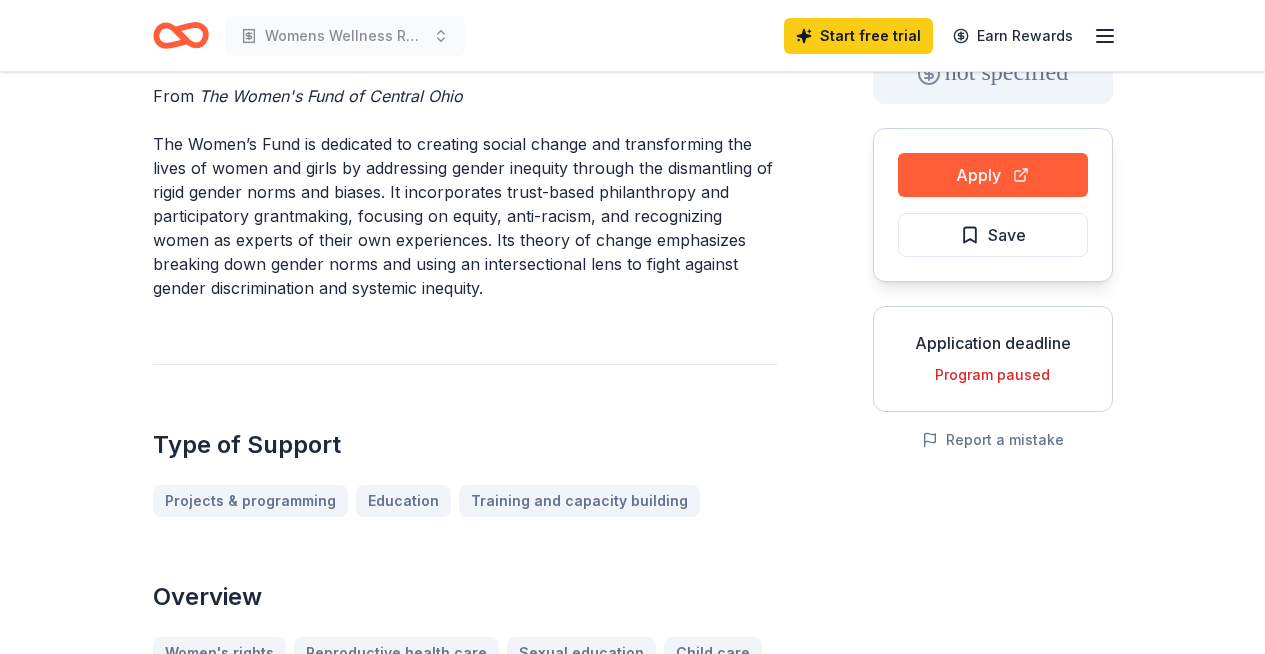 scroll, scrollTop: 146, scrollLeft: 0, axis: vertical 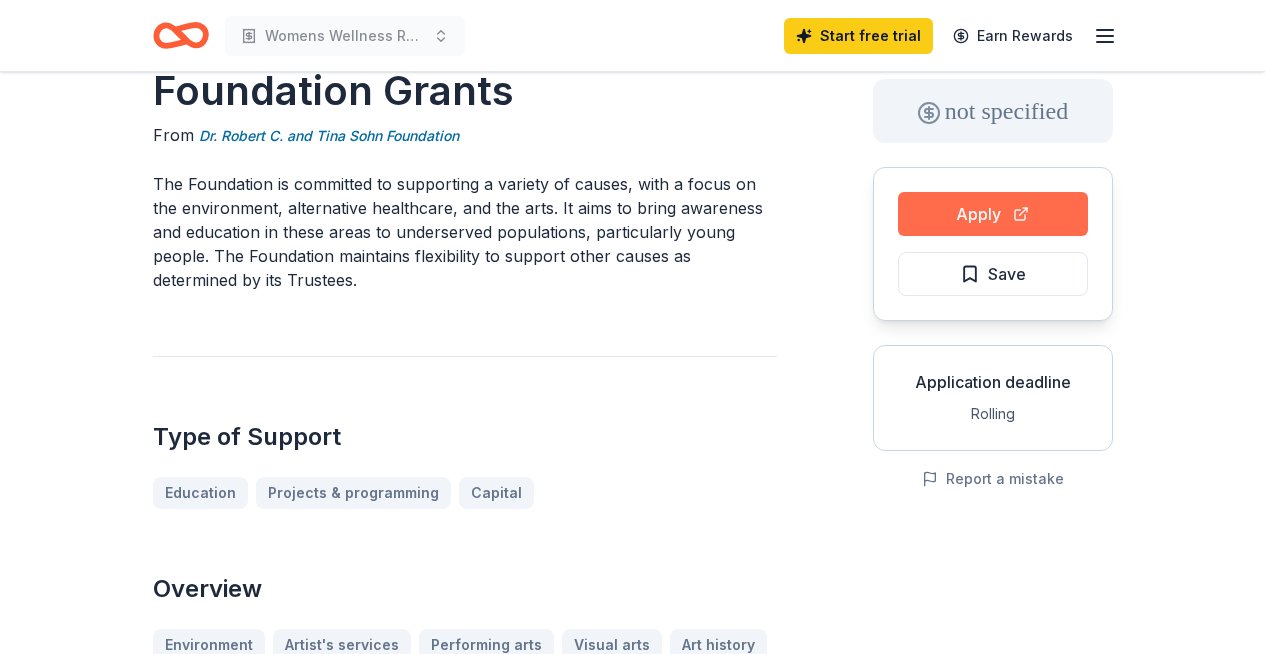 click on "Apply" at bounding box center (993, 214) 